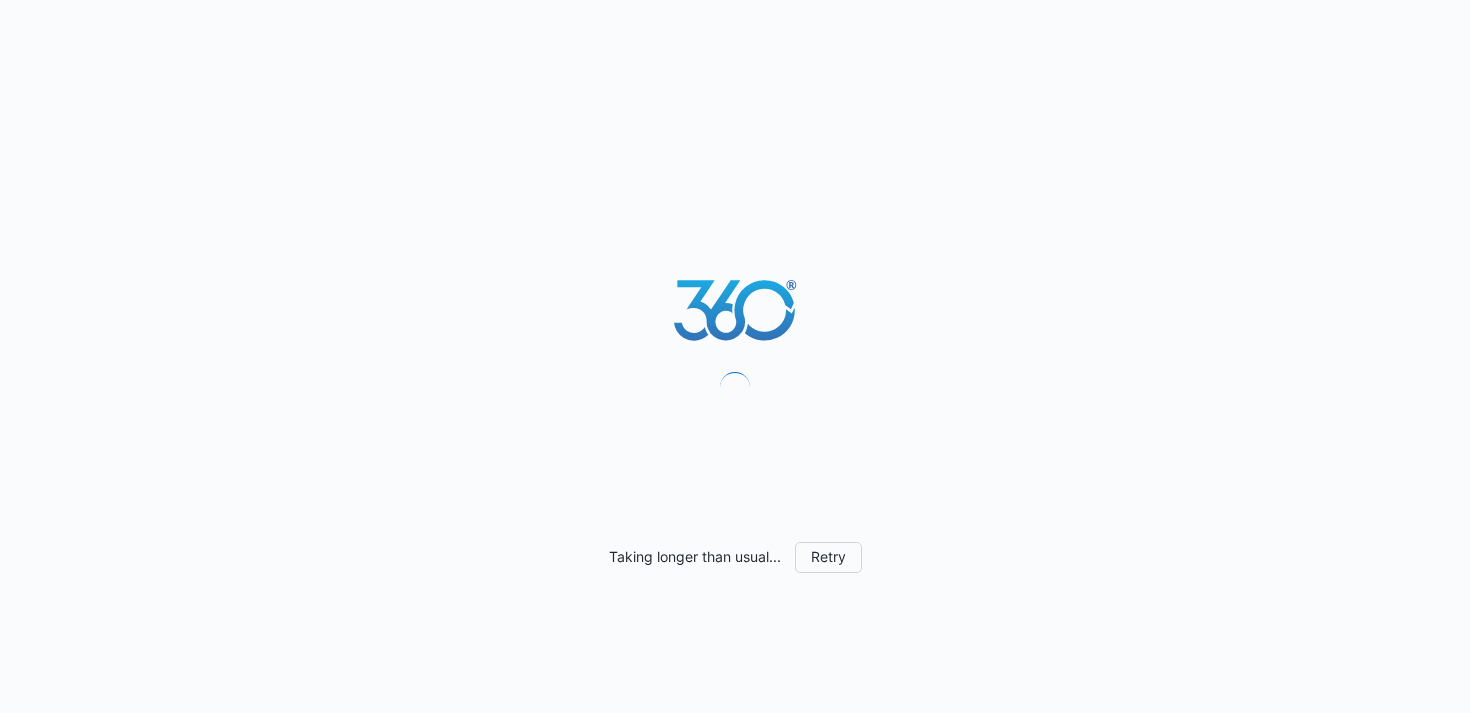 scroll, scrollTop: 0, scrollLeft: 0, axis: both 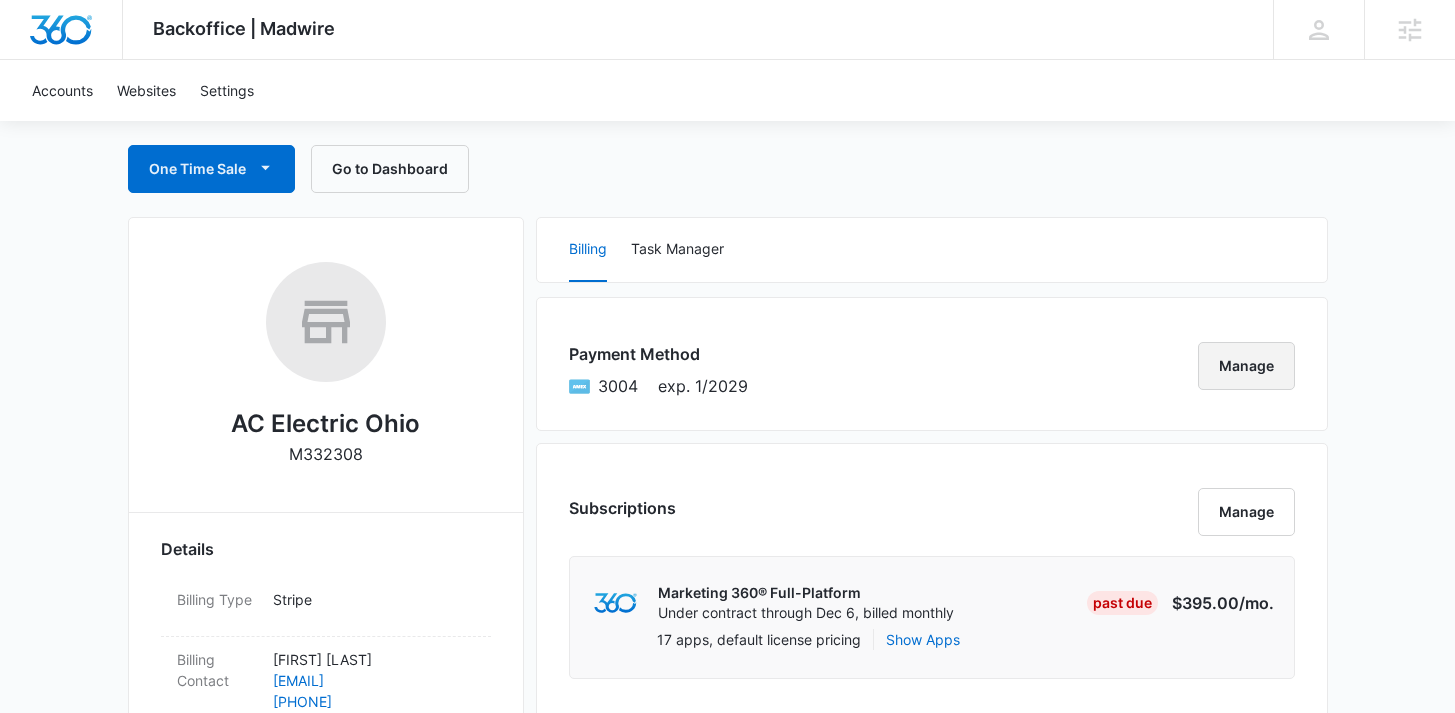 click on "Manage" at bounding box center (1246, 366) 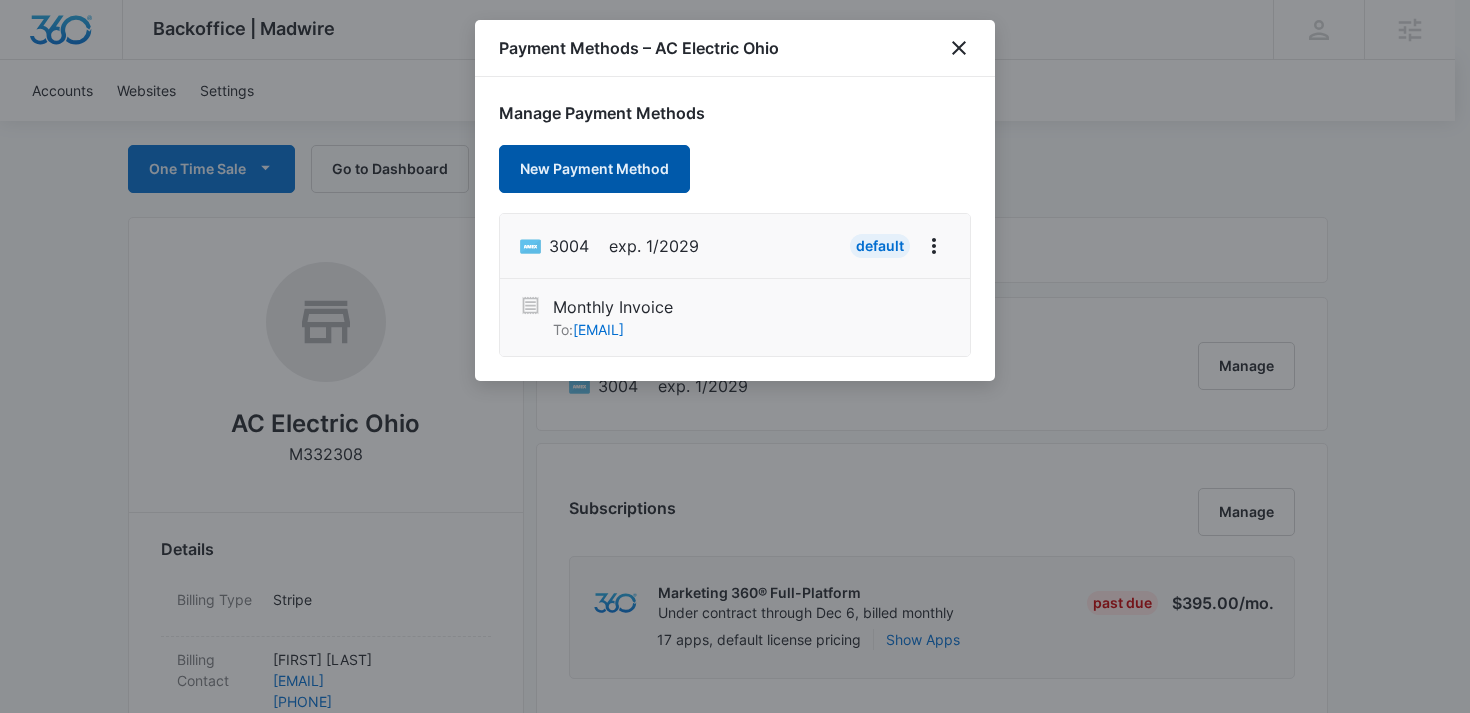 click on "New Payment Method" at bounding box center [594, 169] 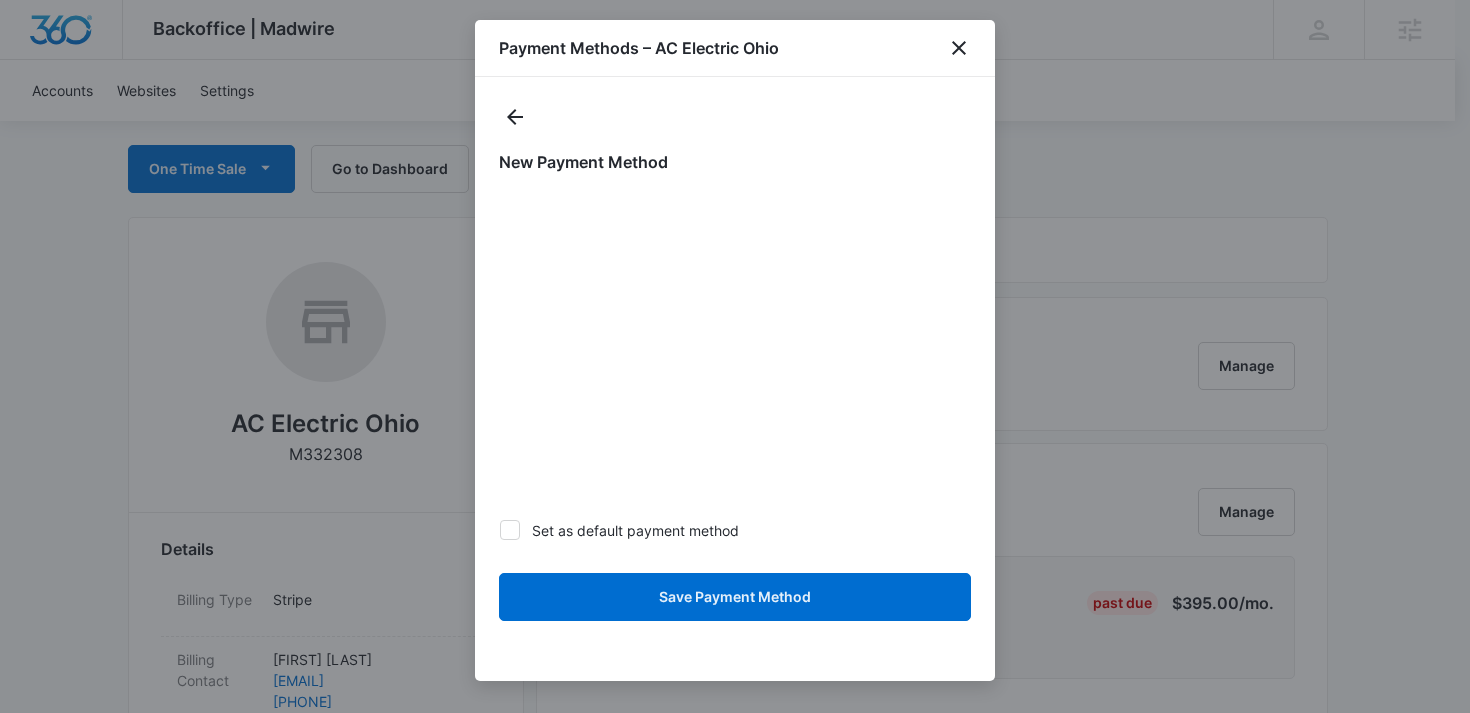 click 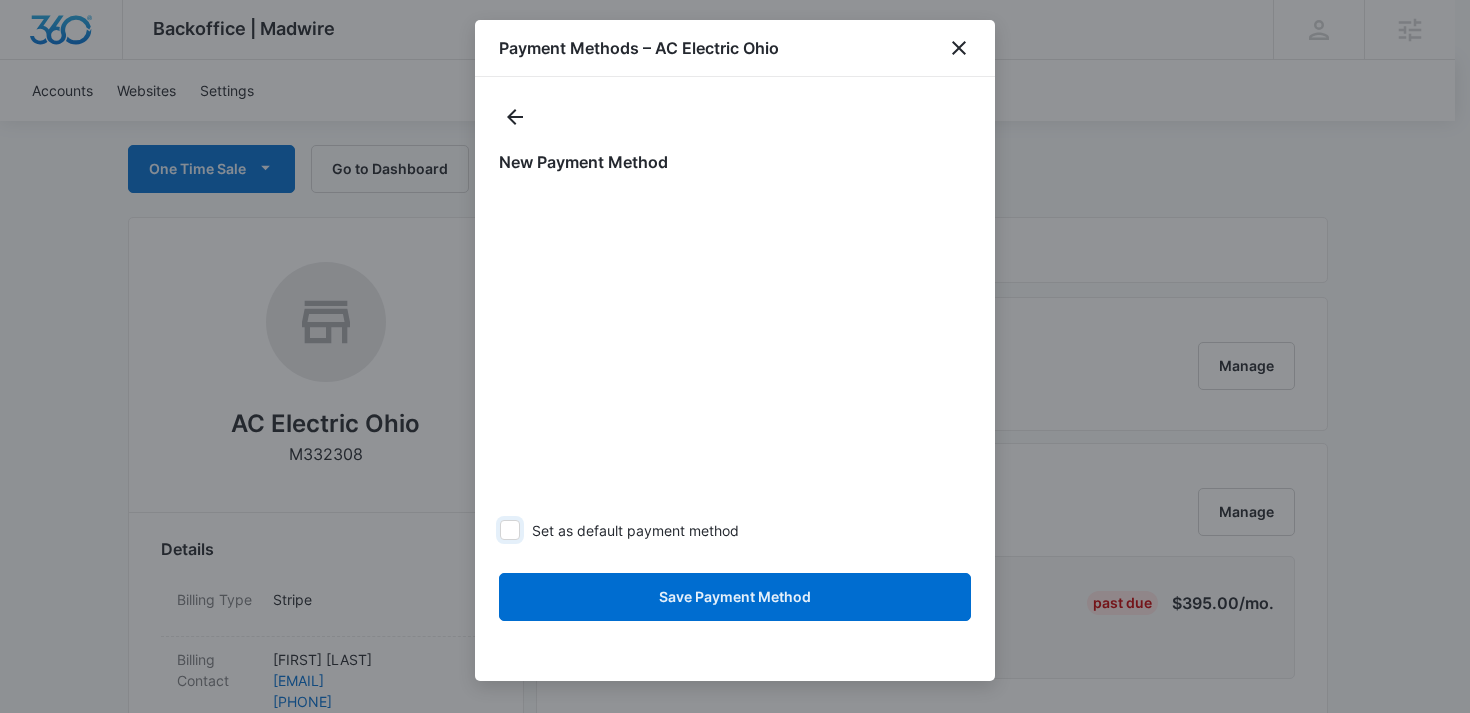 click on "Set as default payment method" at bounding box center [499, 530] 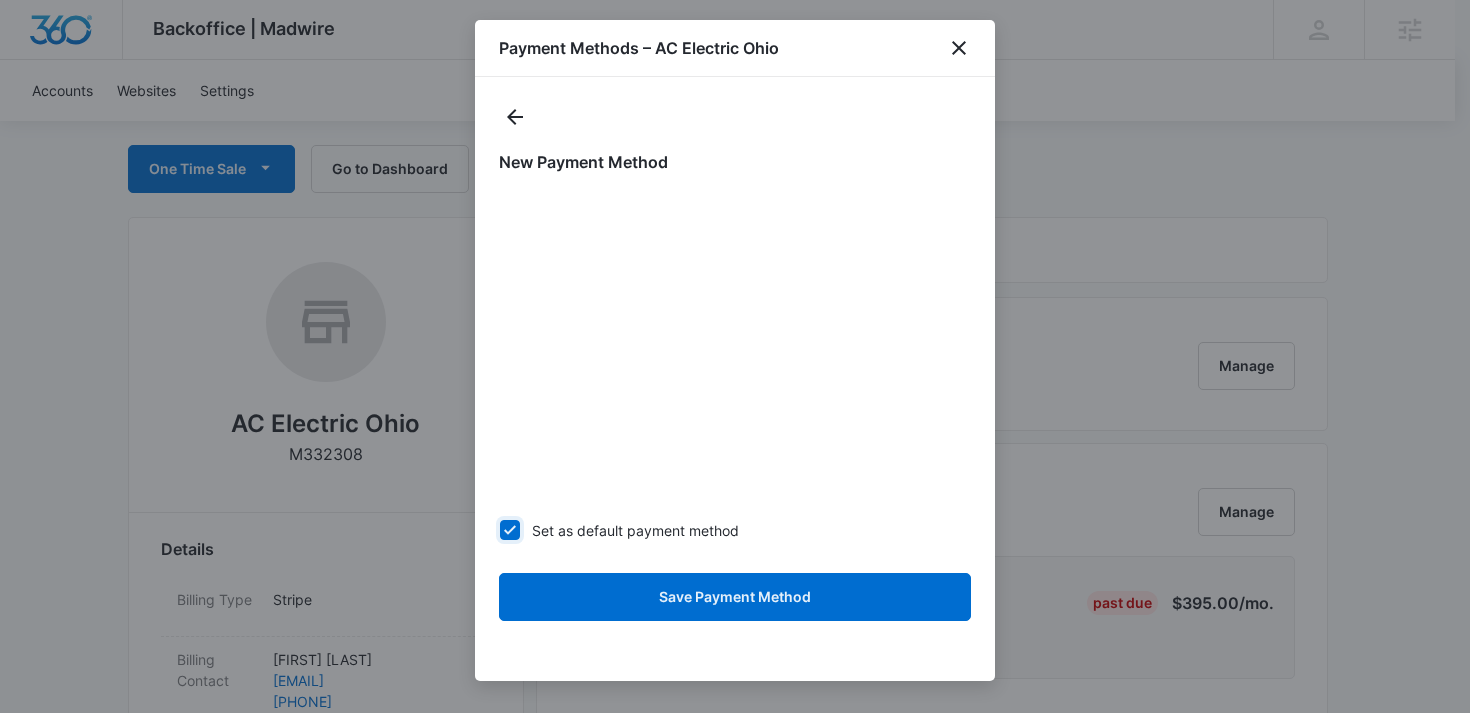 checkbox on "true" 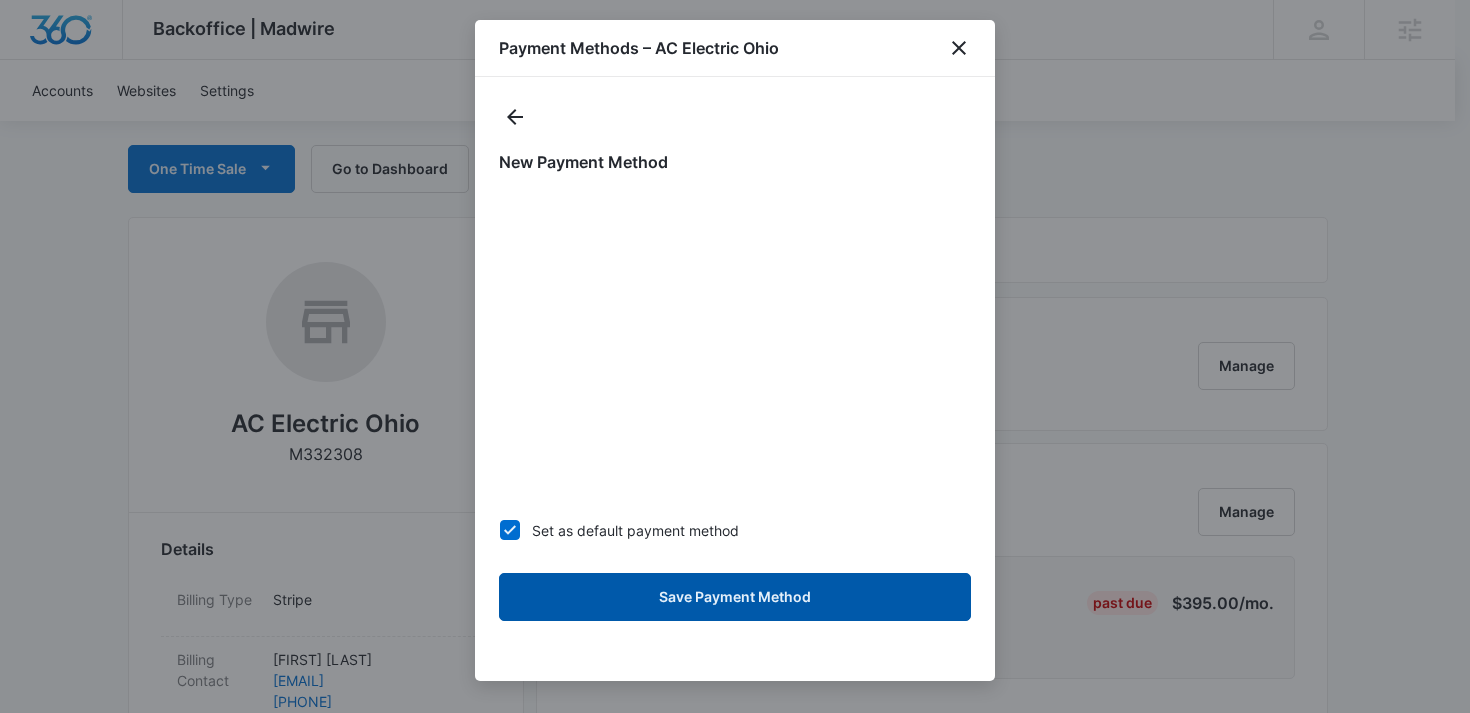 click on "Save Payment Method" at bounding box center [735, 597] 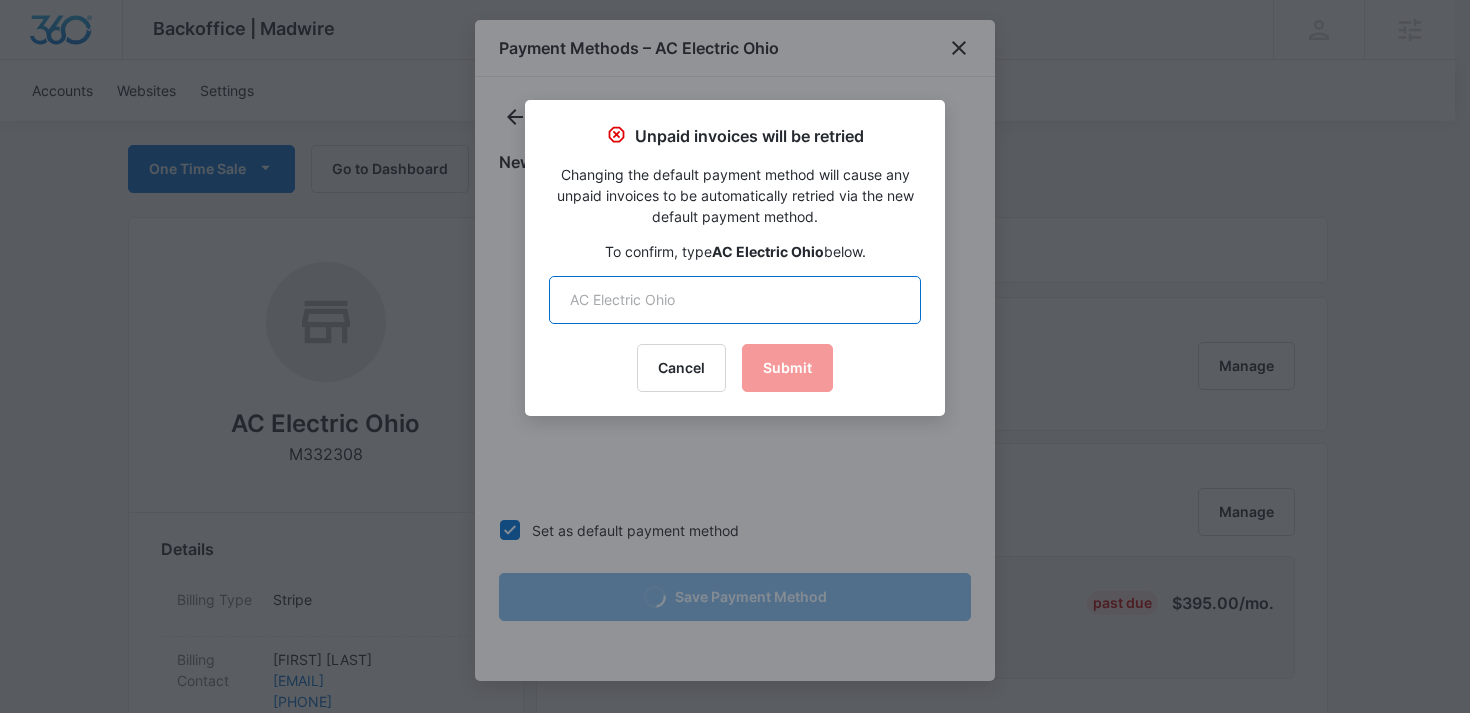 click at bounding box center [735, 300] 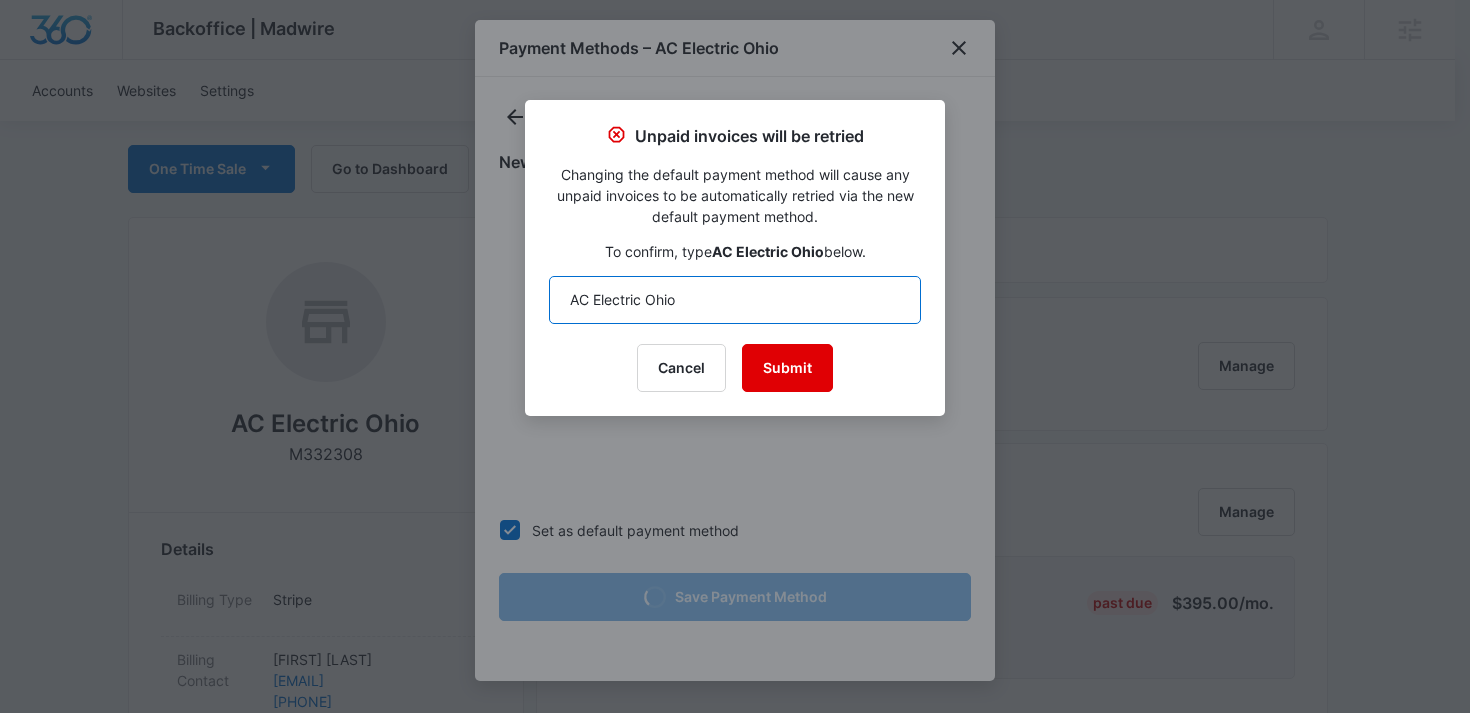 type on "AC Electric Ohio" 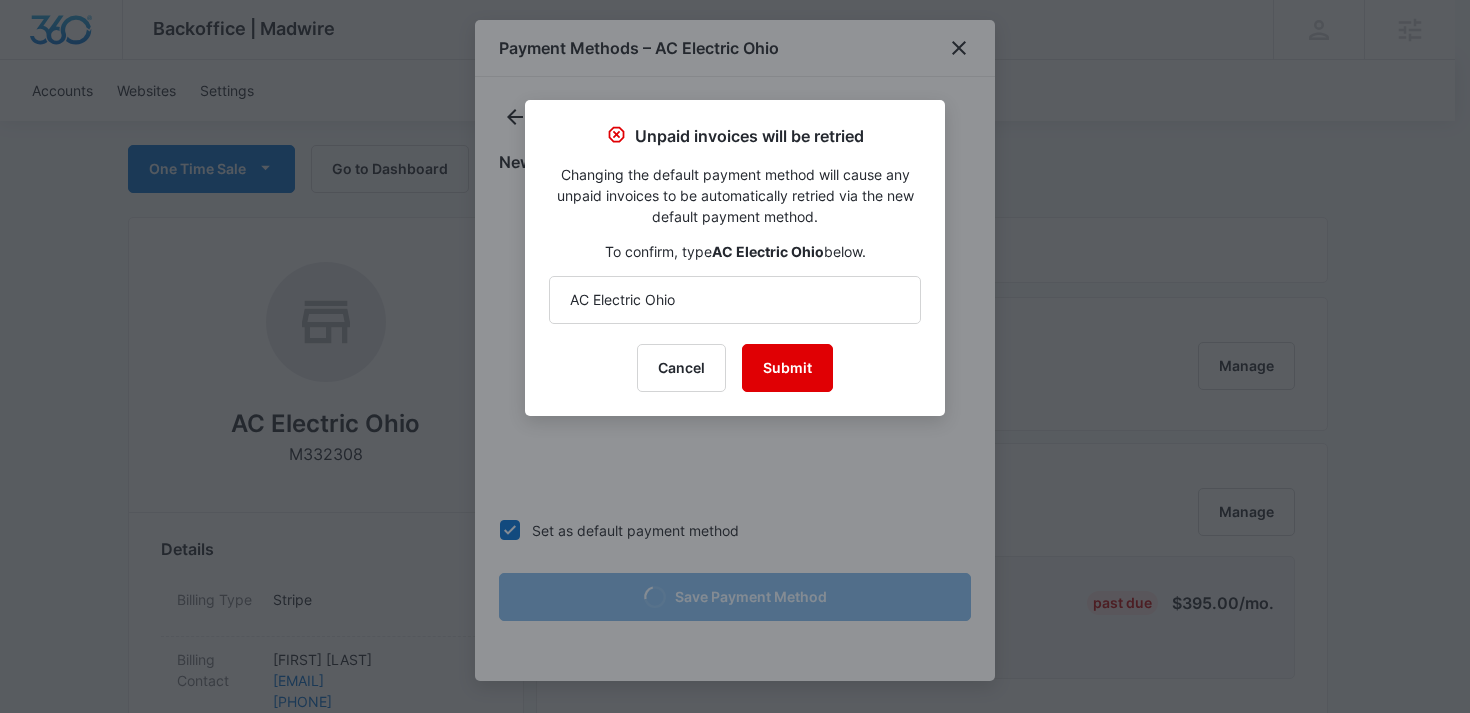 click on "Submit" at bounding box center (787, 368) 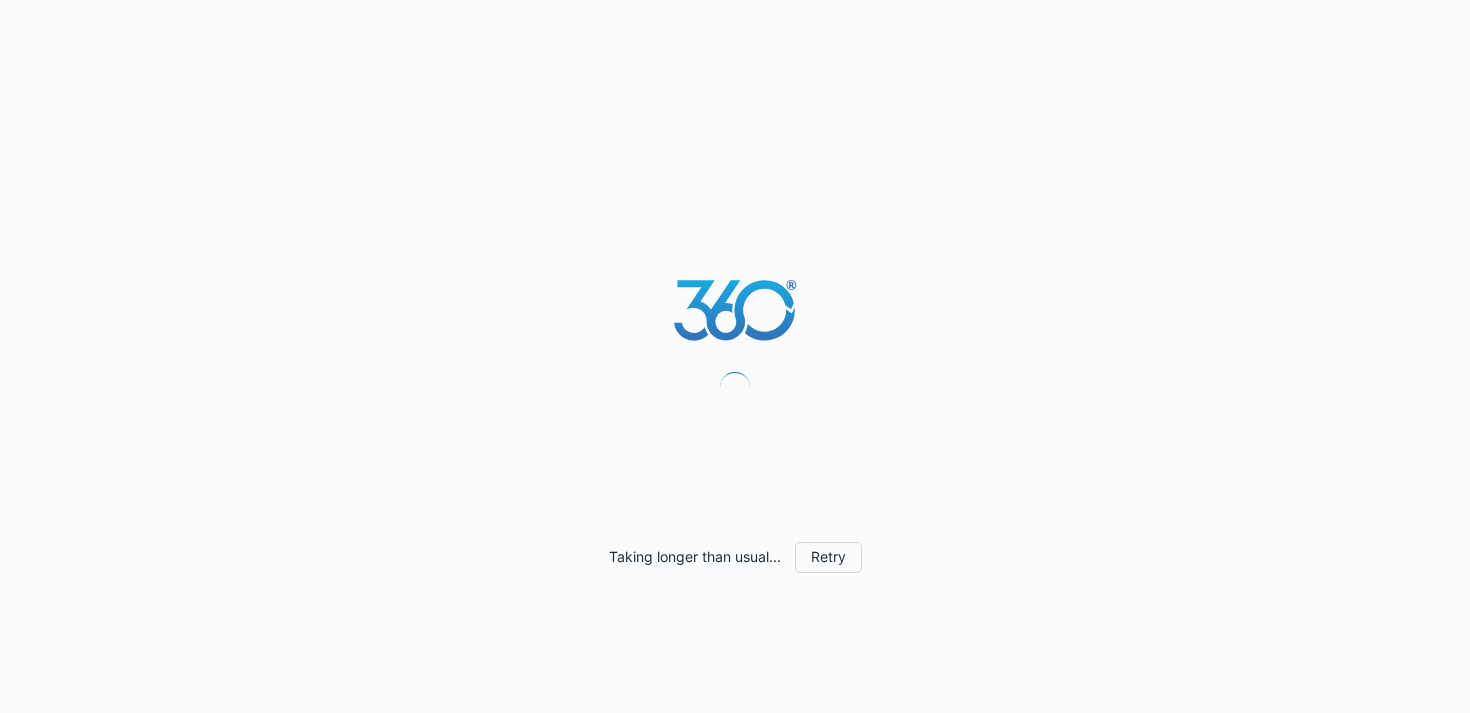 scroll, scrollTop: 0, scrollLeft: 0, axis: both 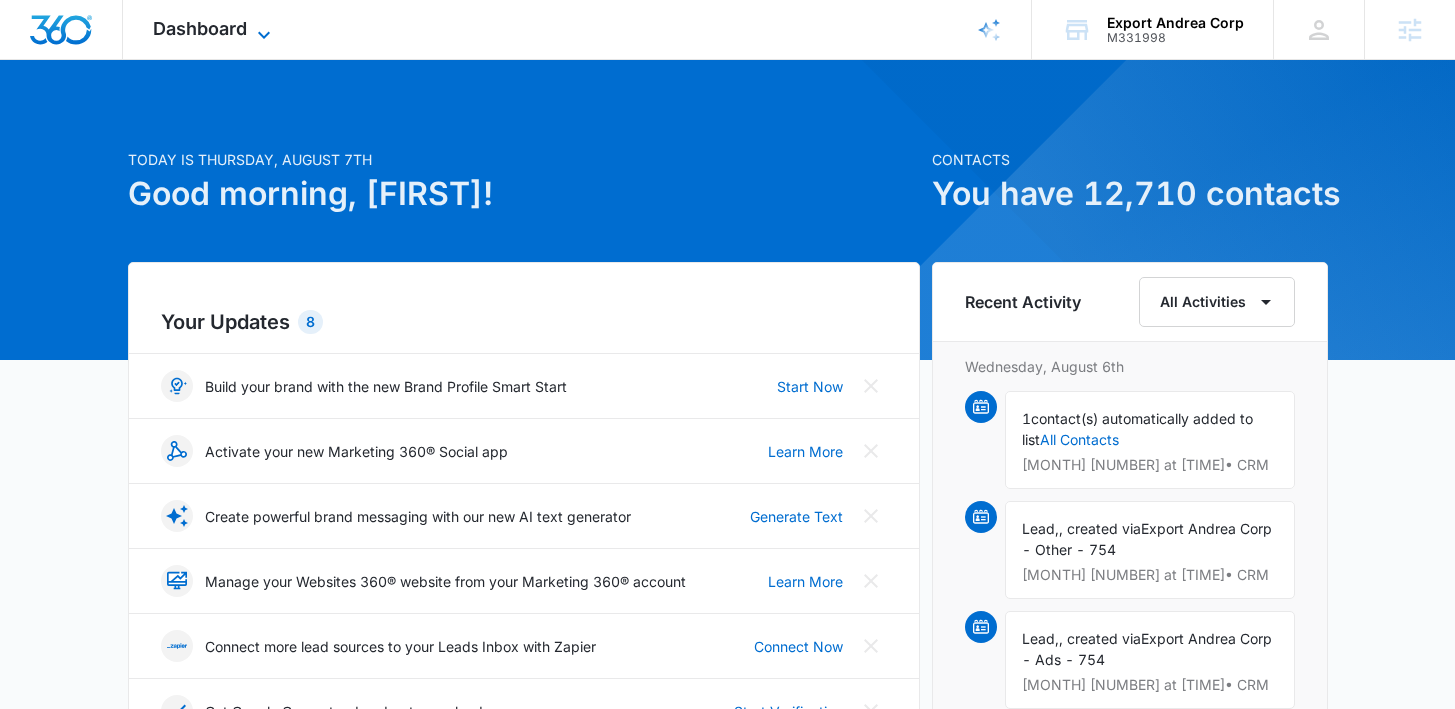 click on "Dashboard" at bounding box center [200, 28] 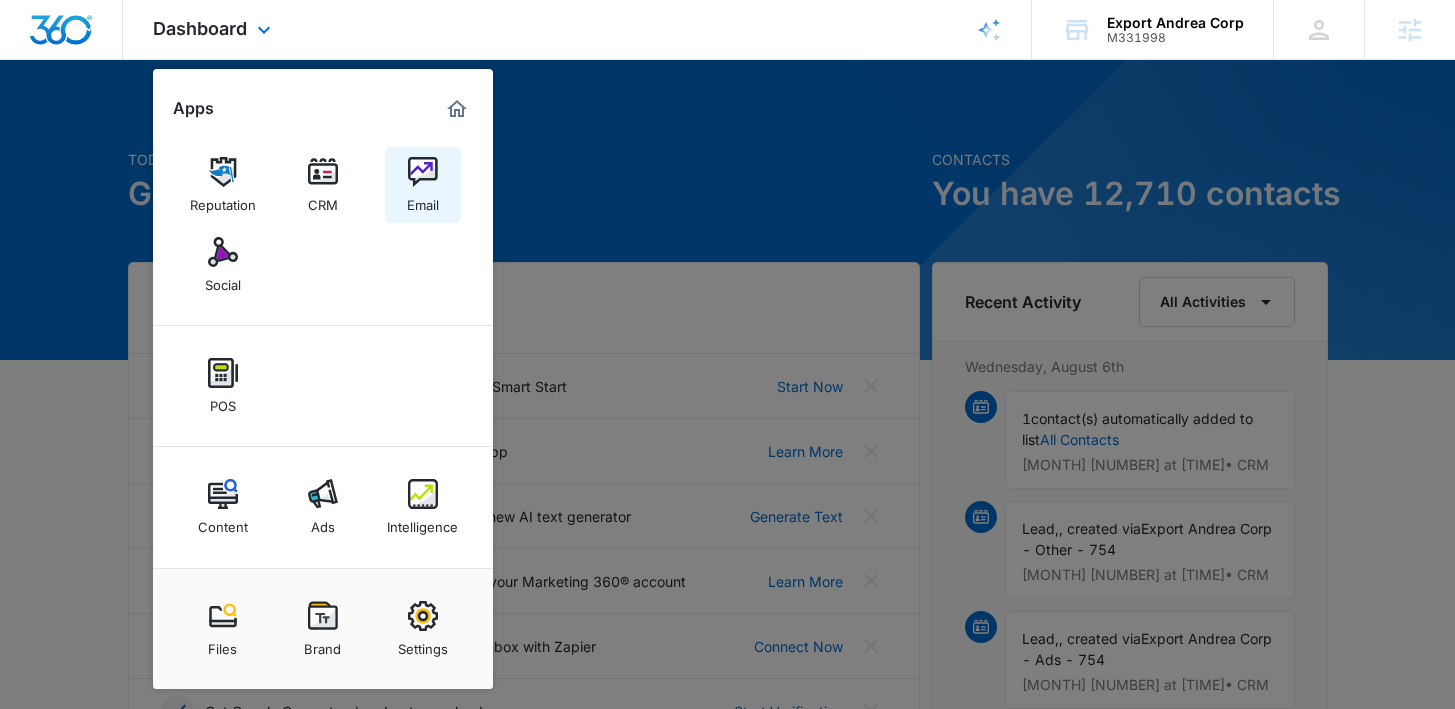 click at bounding box center [423, 172] 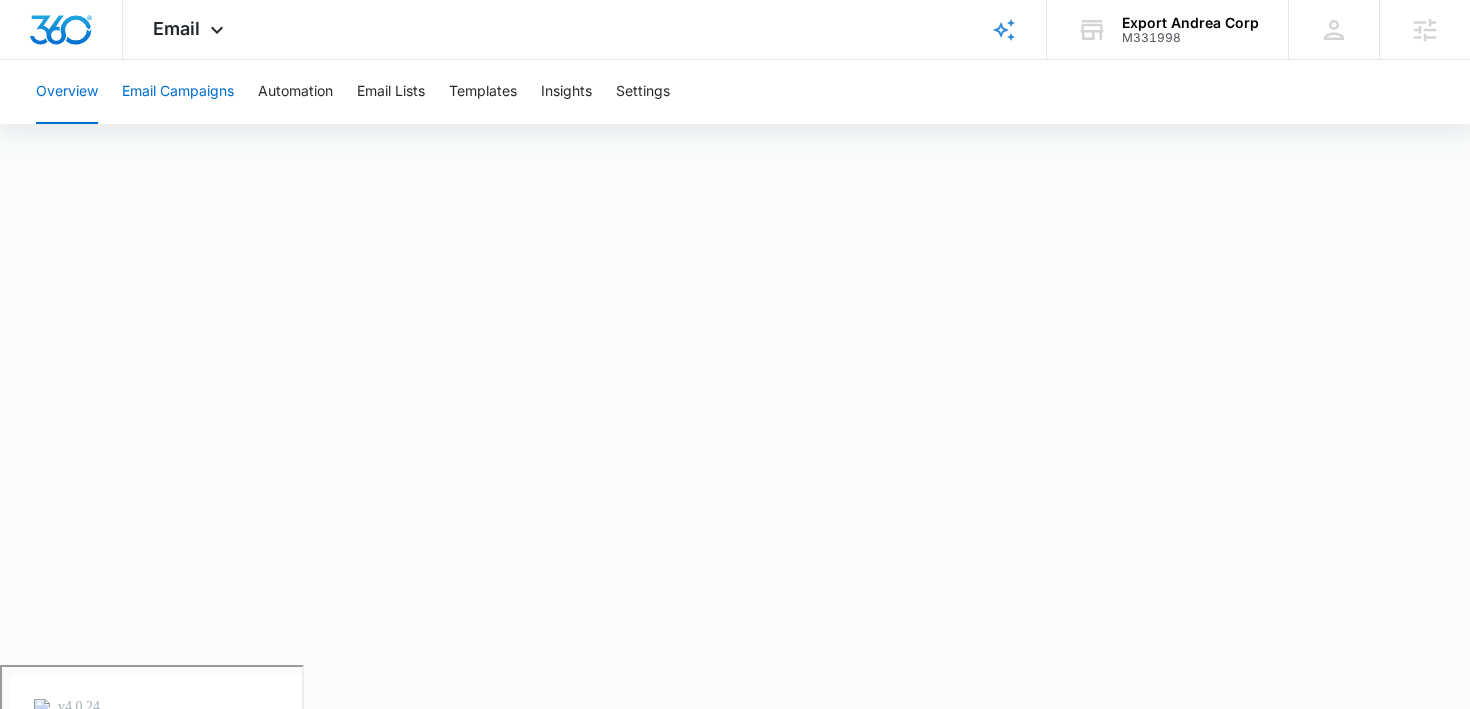 click on "Email Campaigns" at bounding box center [178, 92] 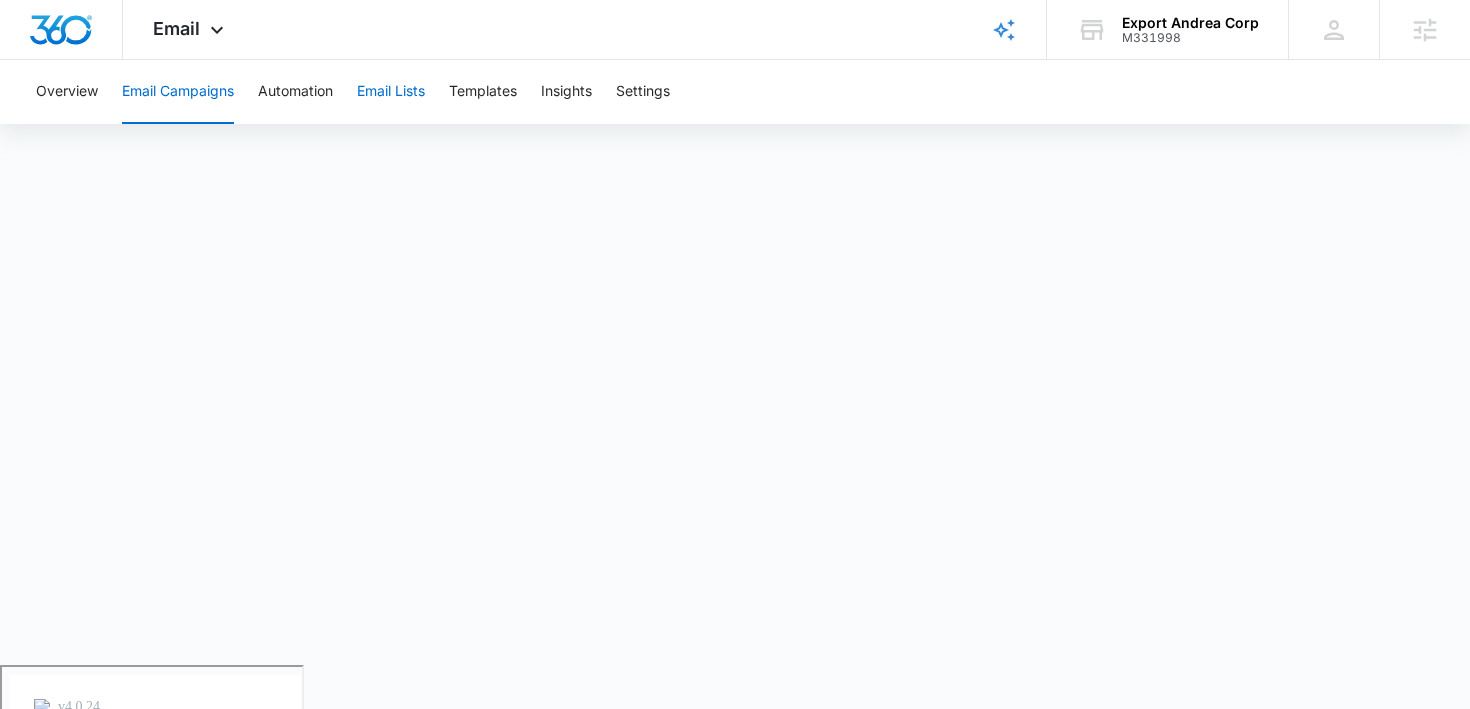 click on "Email Lists" at bounding box center (391, 92) 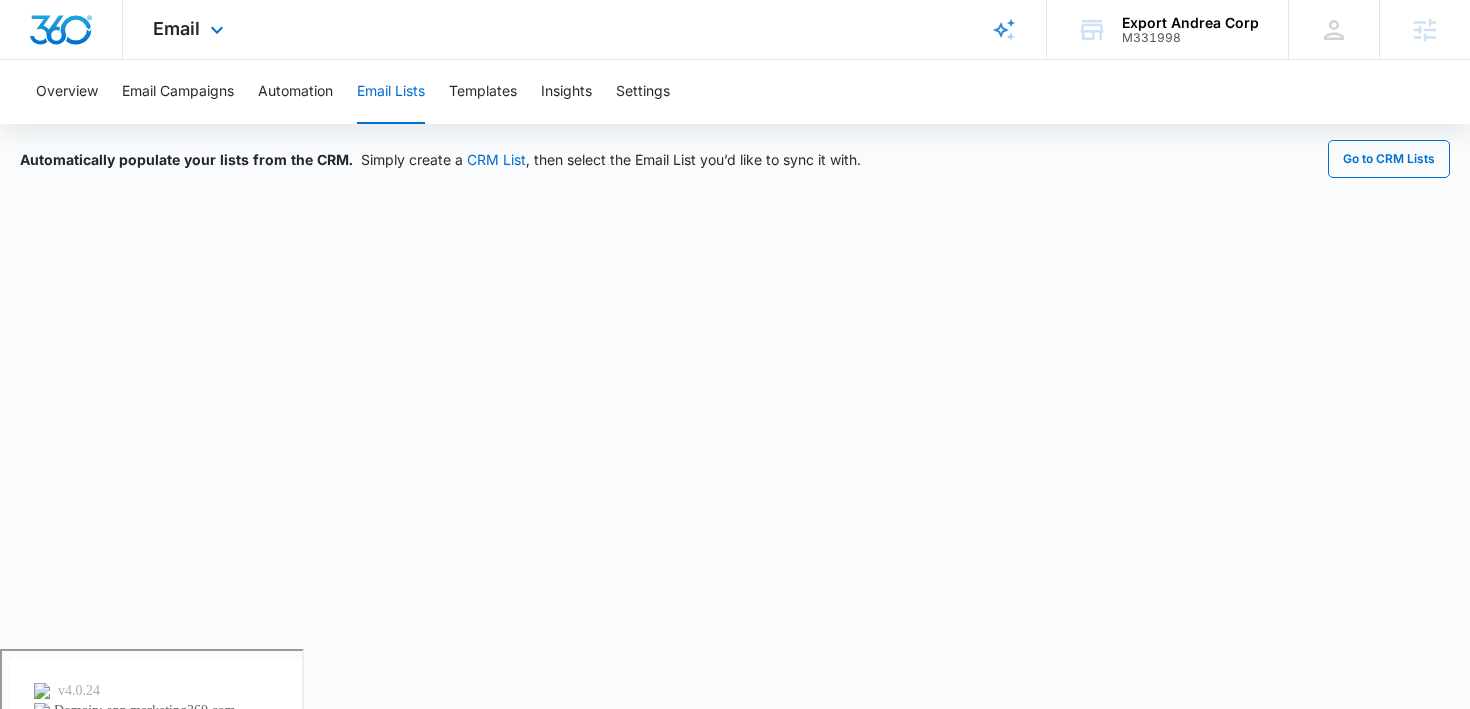 click on "Email Apps Reputation CRM Email Social POS Content Ads Intelligence Files Brand Settings" at bounding box center [191, 29] 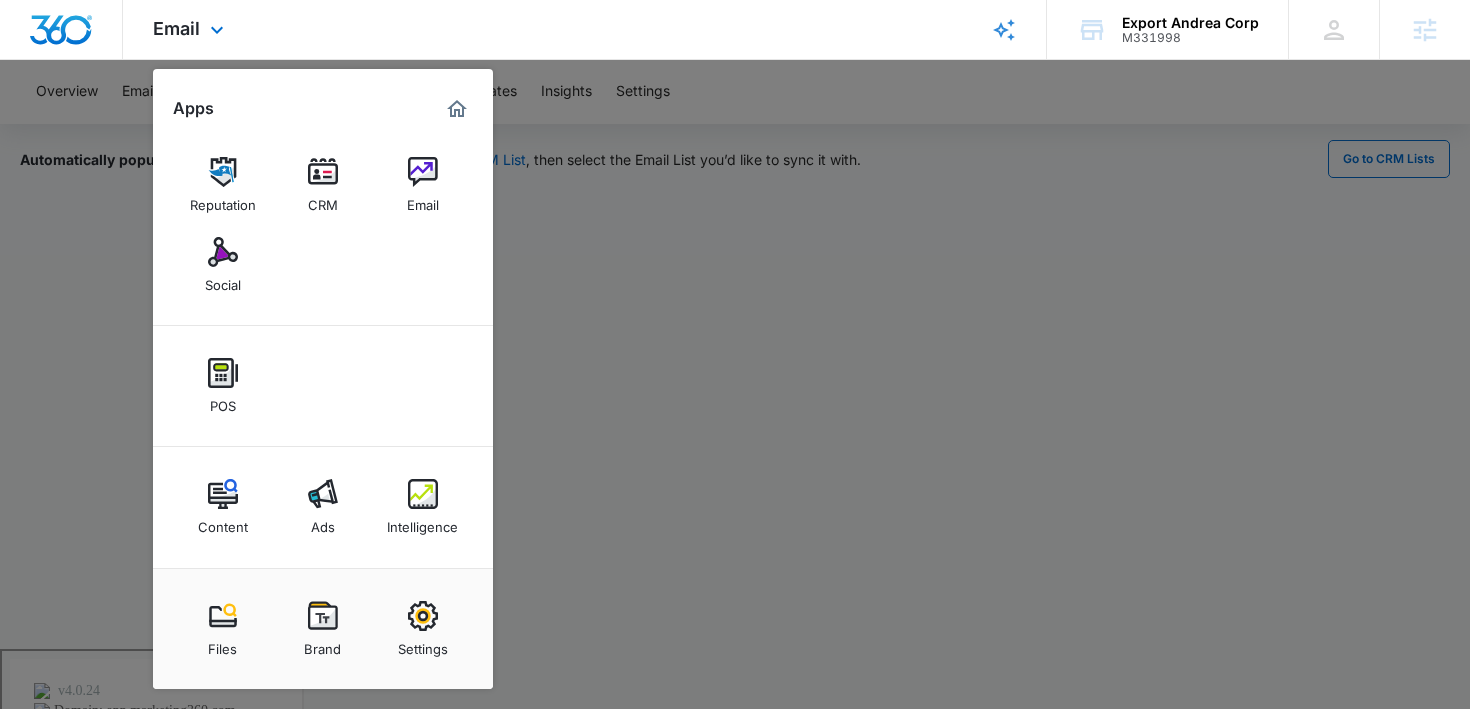 click at bounding box center (61, 30) 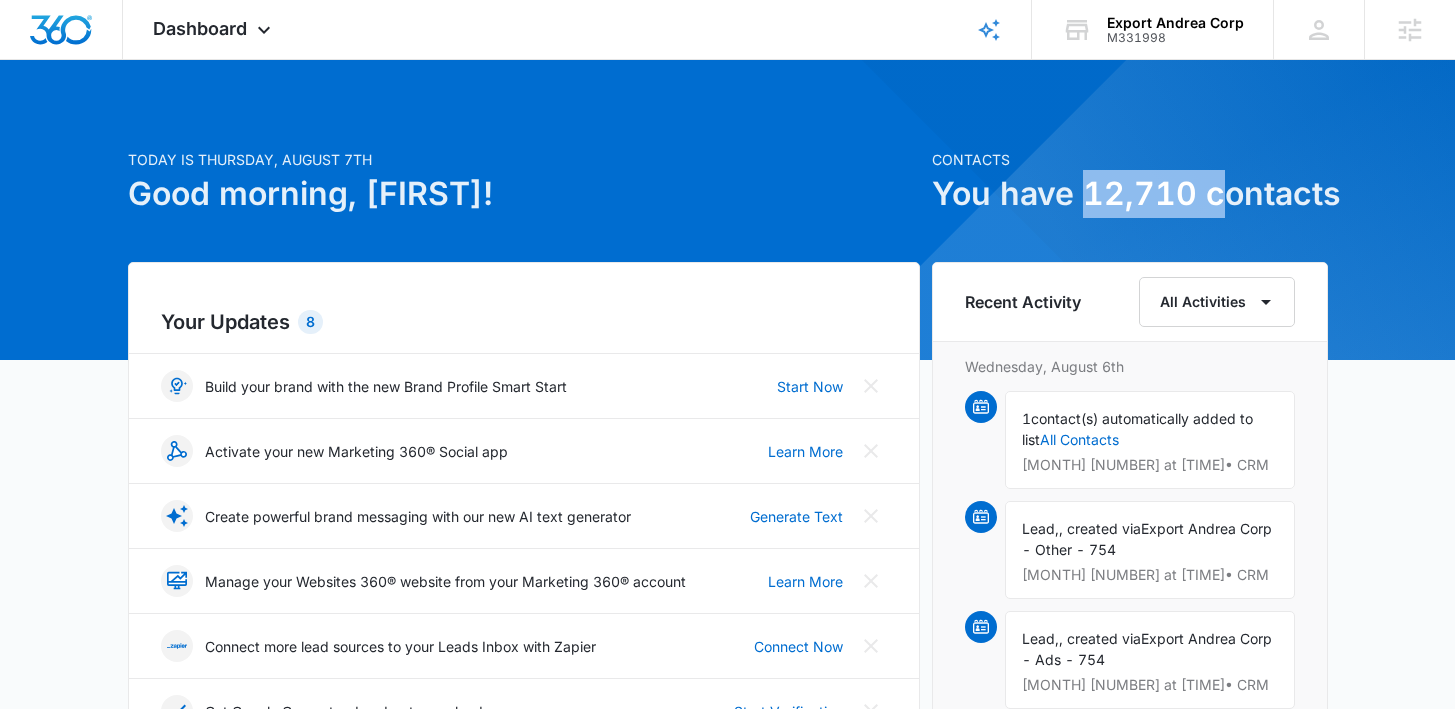 drag, startPoint x: 1091, startPoint y: 197, endPoint x: 1216, endPoint y: 200, distance: 125.035995 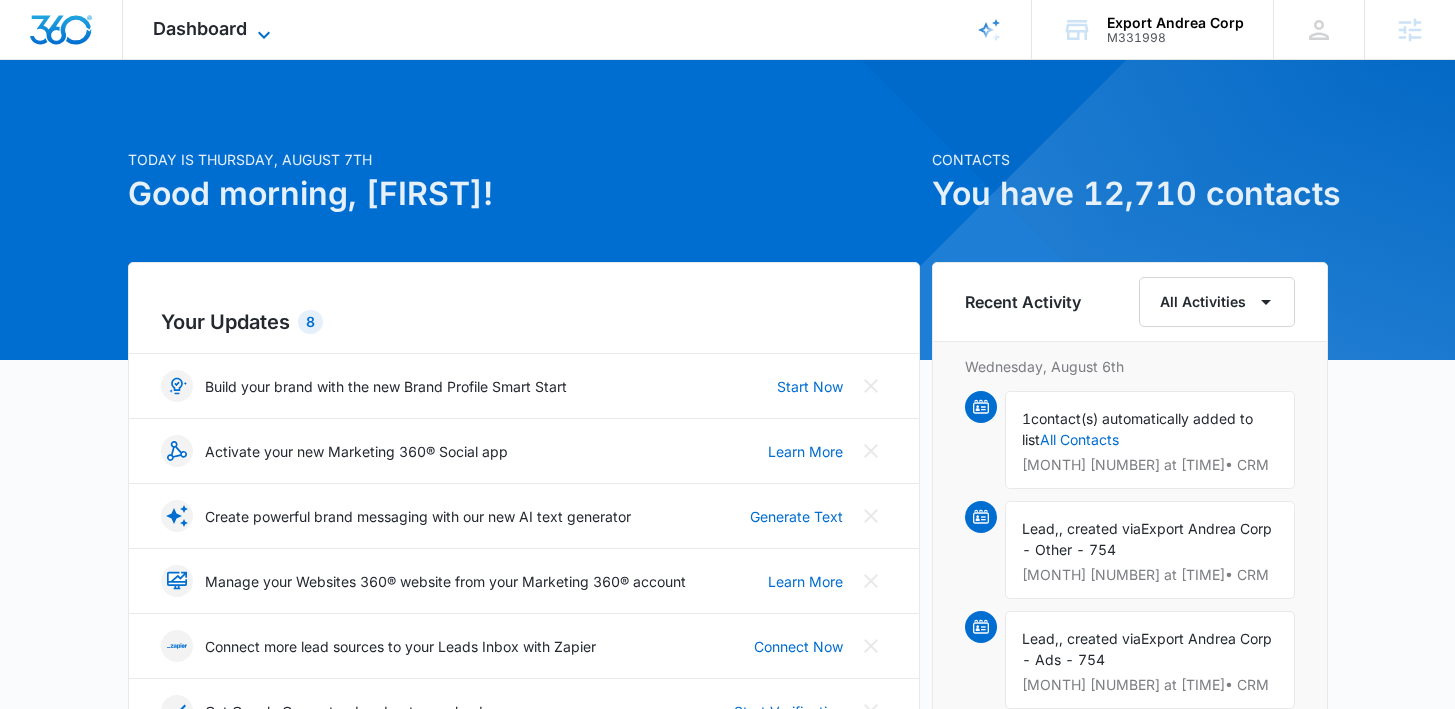 click on "Dashboard" at bounding box center (200, 28) 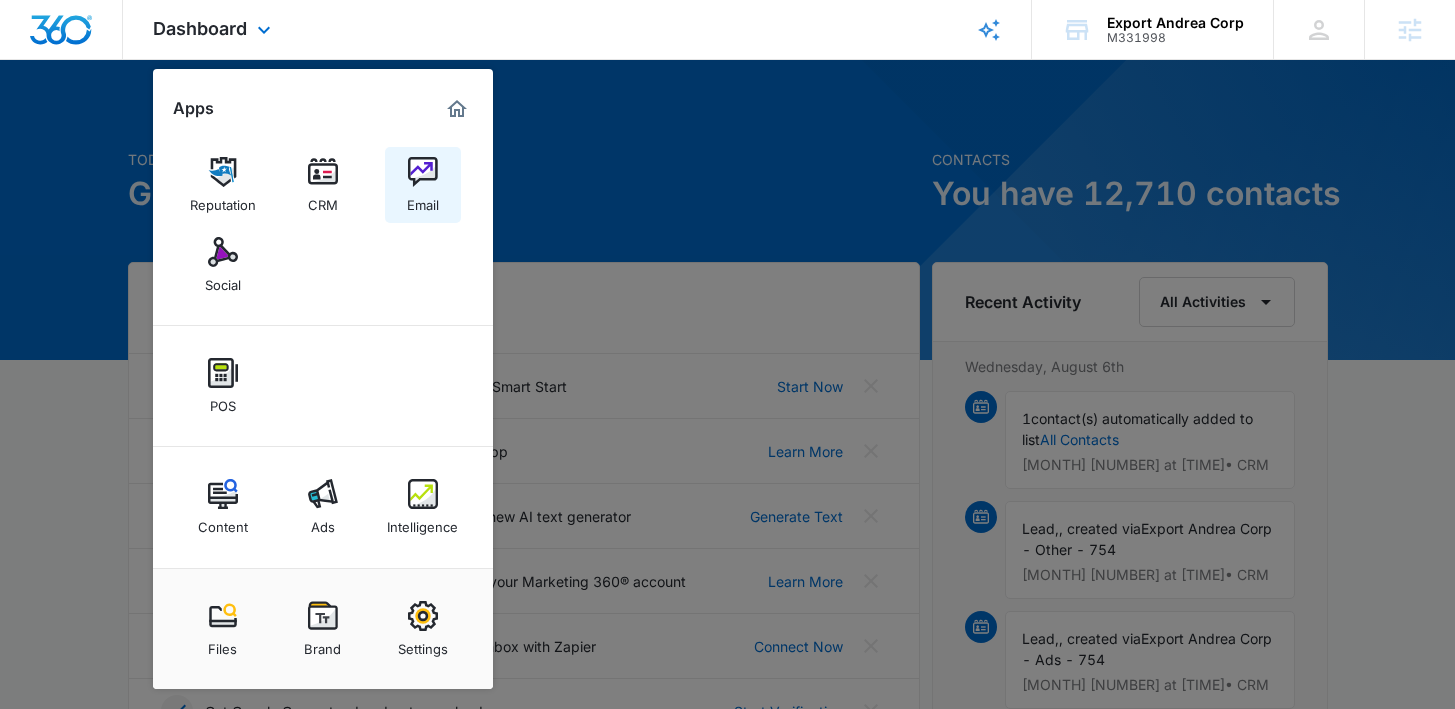 click at bounding box center [423, 172] 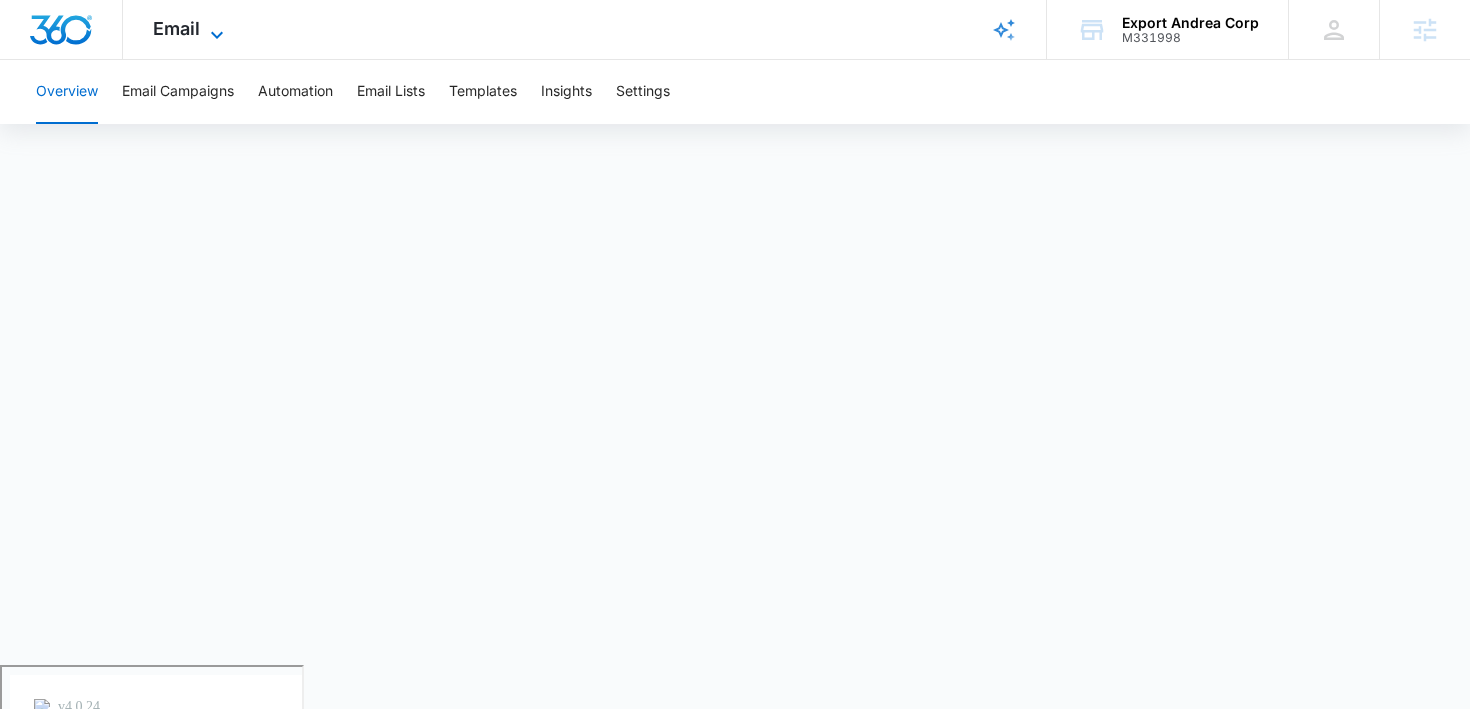 click on "Email" at bounding box center (176, 28) 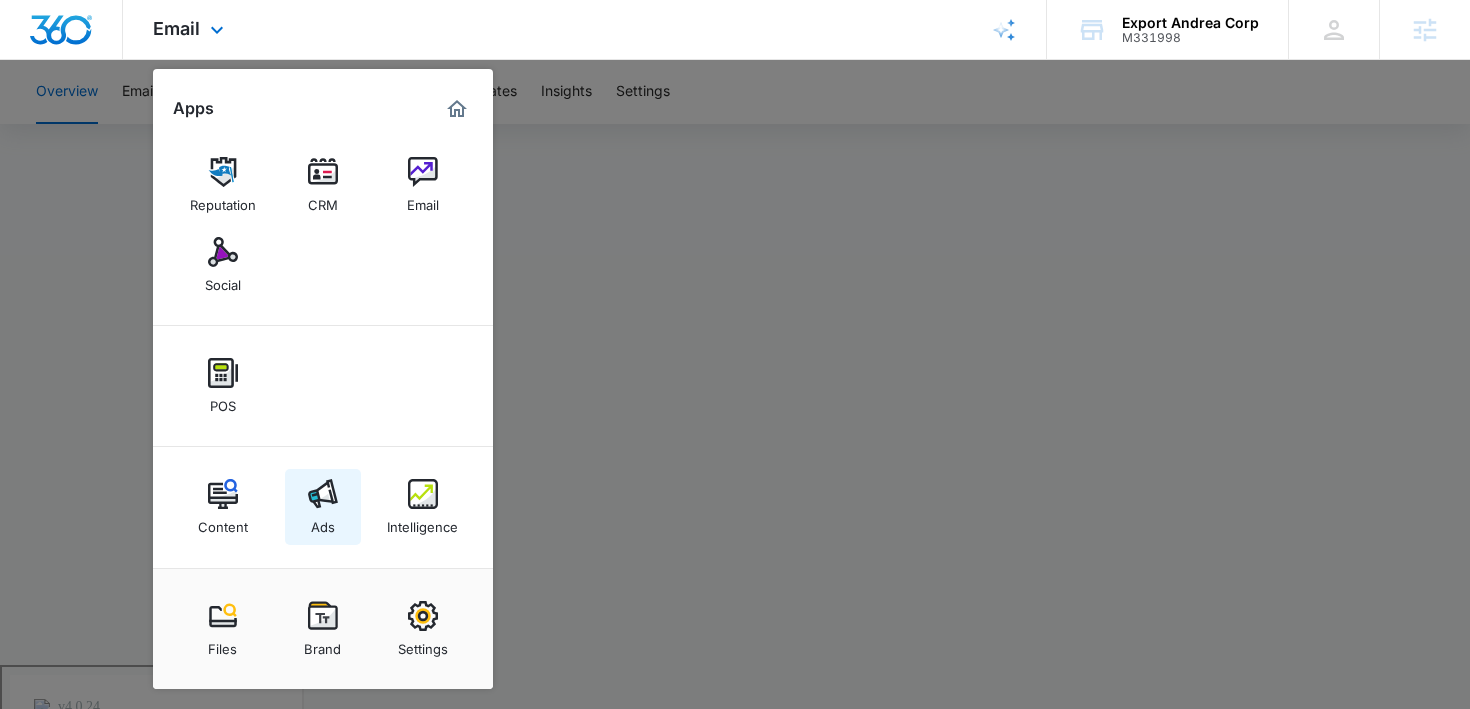 click on "Ads" at bounding box center [323, 522] 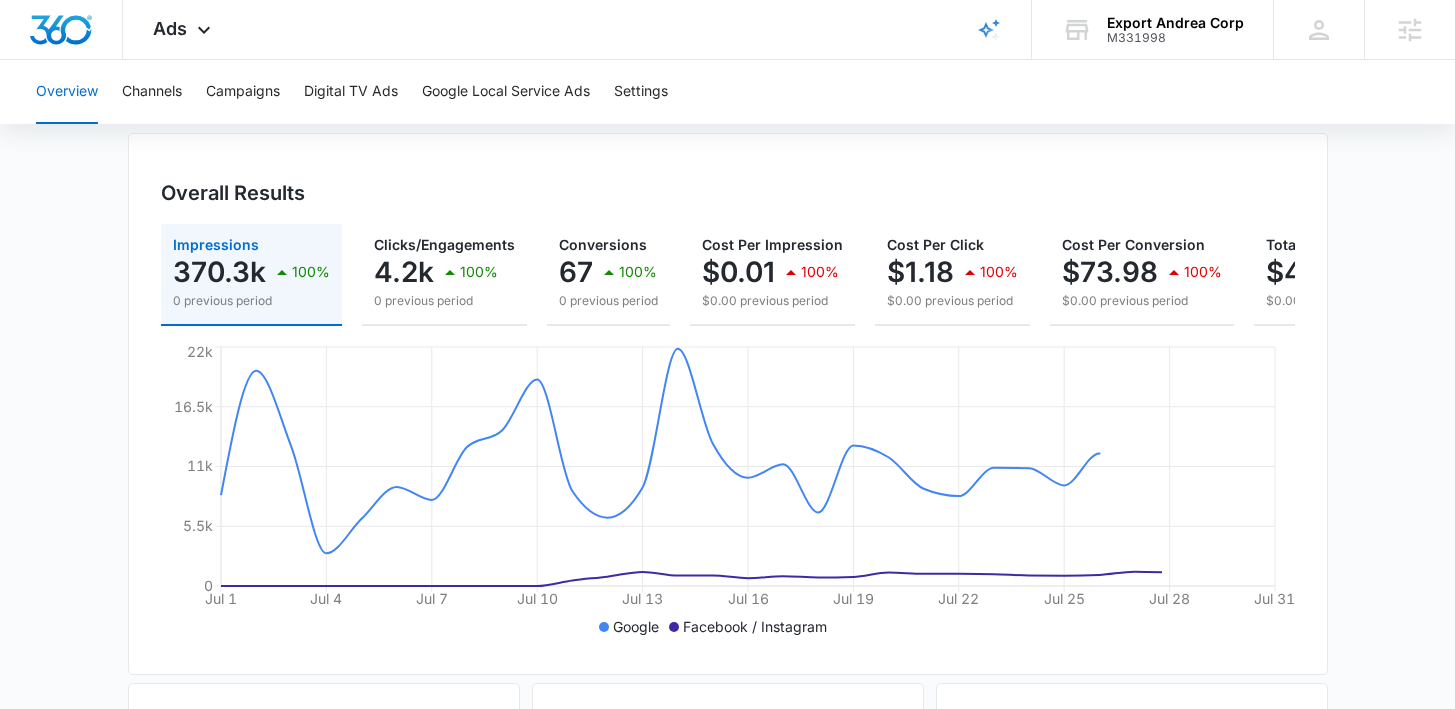 scroll, scrollTop: 235, scrollLeft: 0, axis: vertical 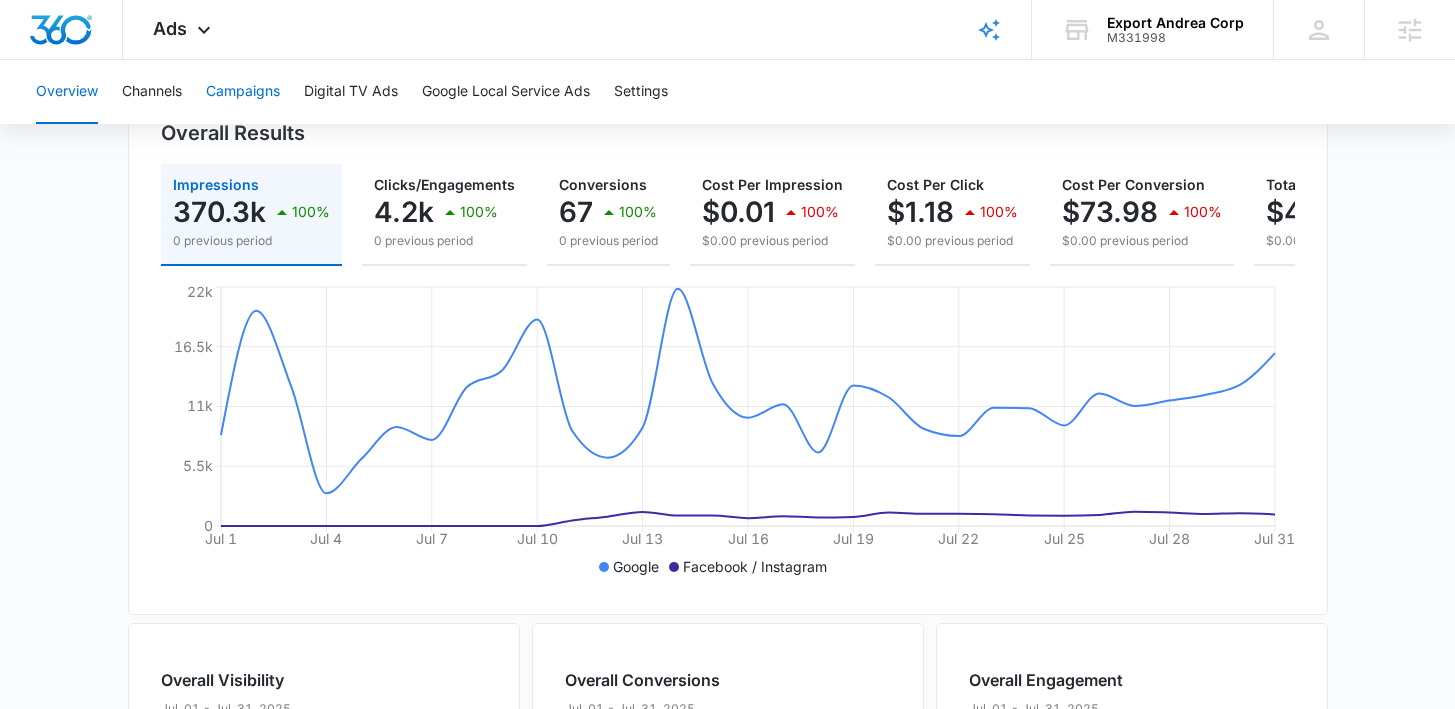 click on "Campaigns" at bounding box center (243, 92) 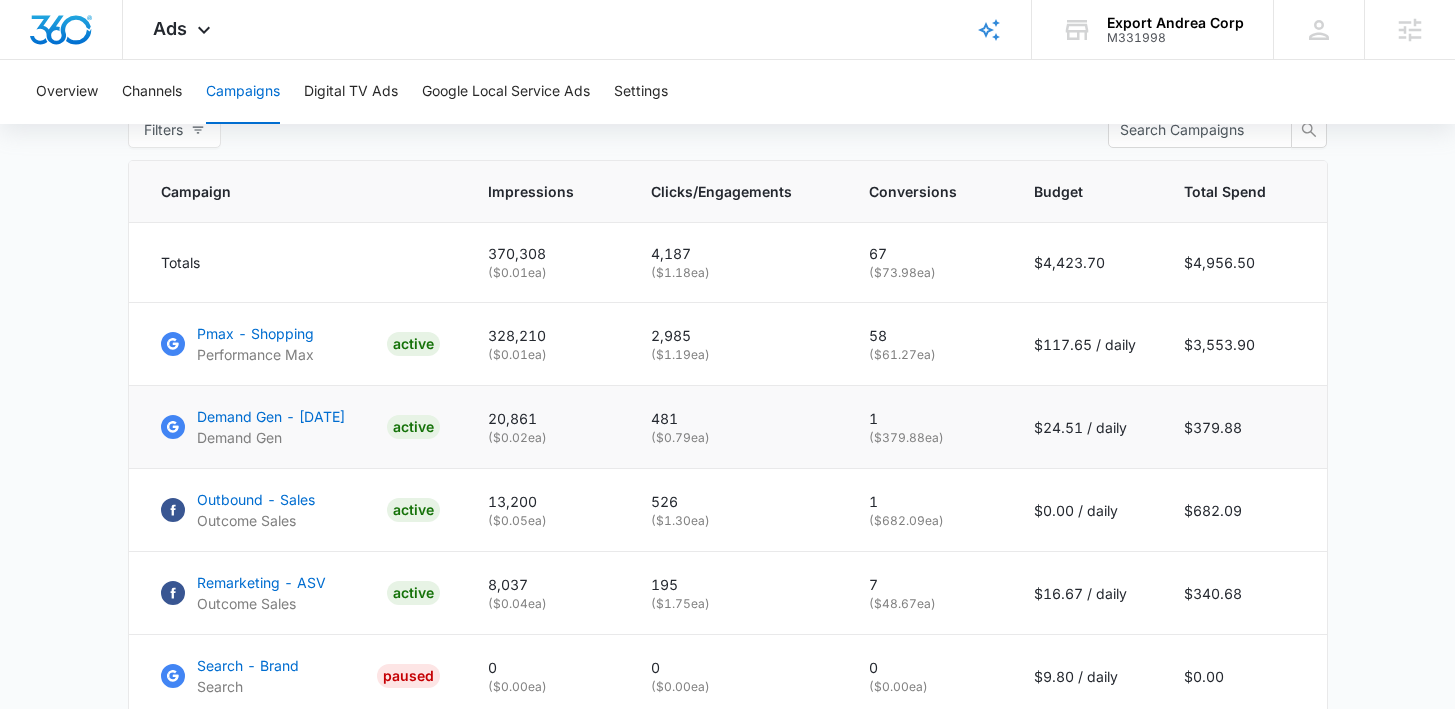scroll, scrollTop: 832, scrollLeft: 0, axis: vertical 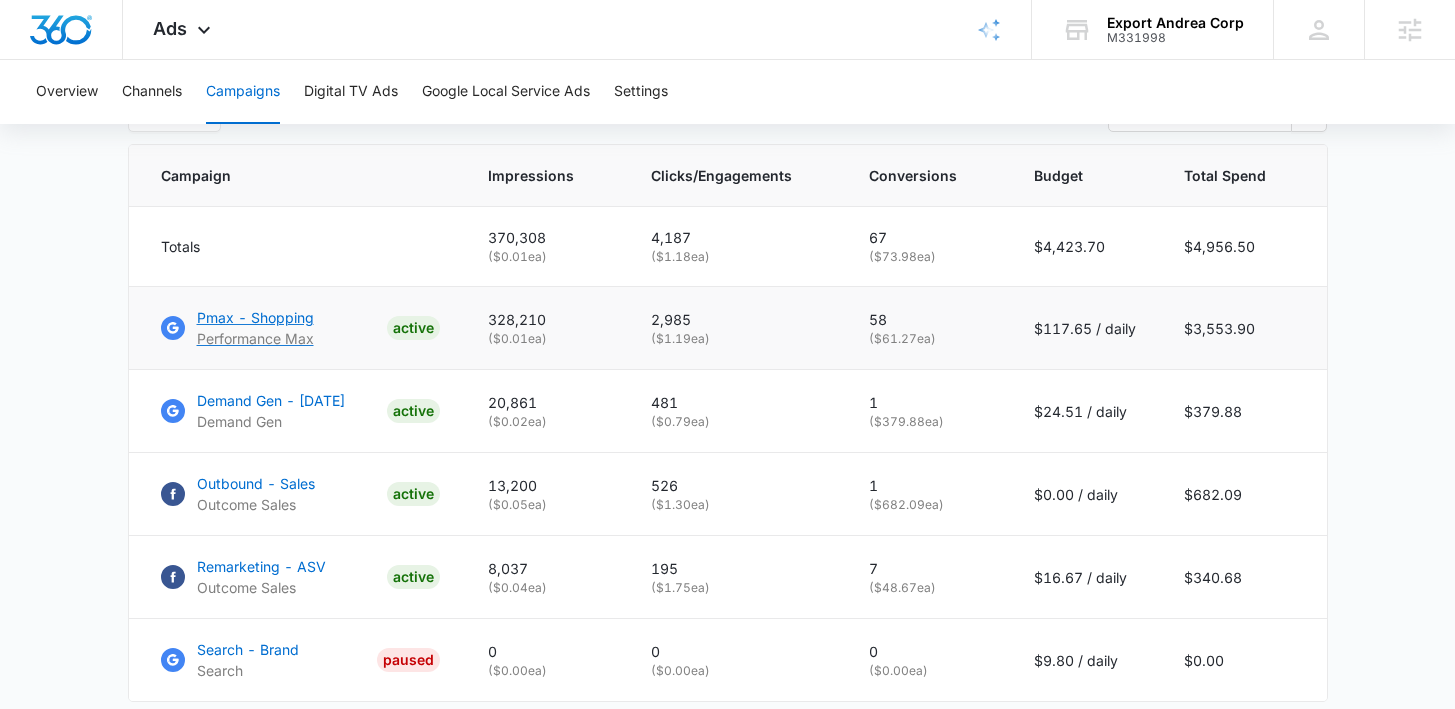 click on "Pmax - Shopping" at bounding box center [255, 317] 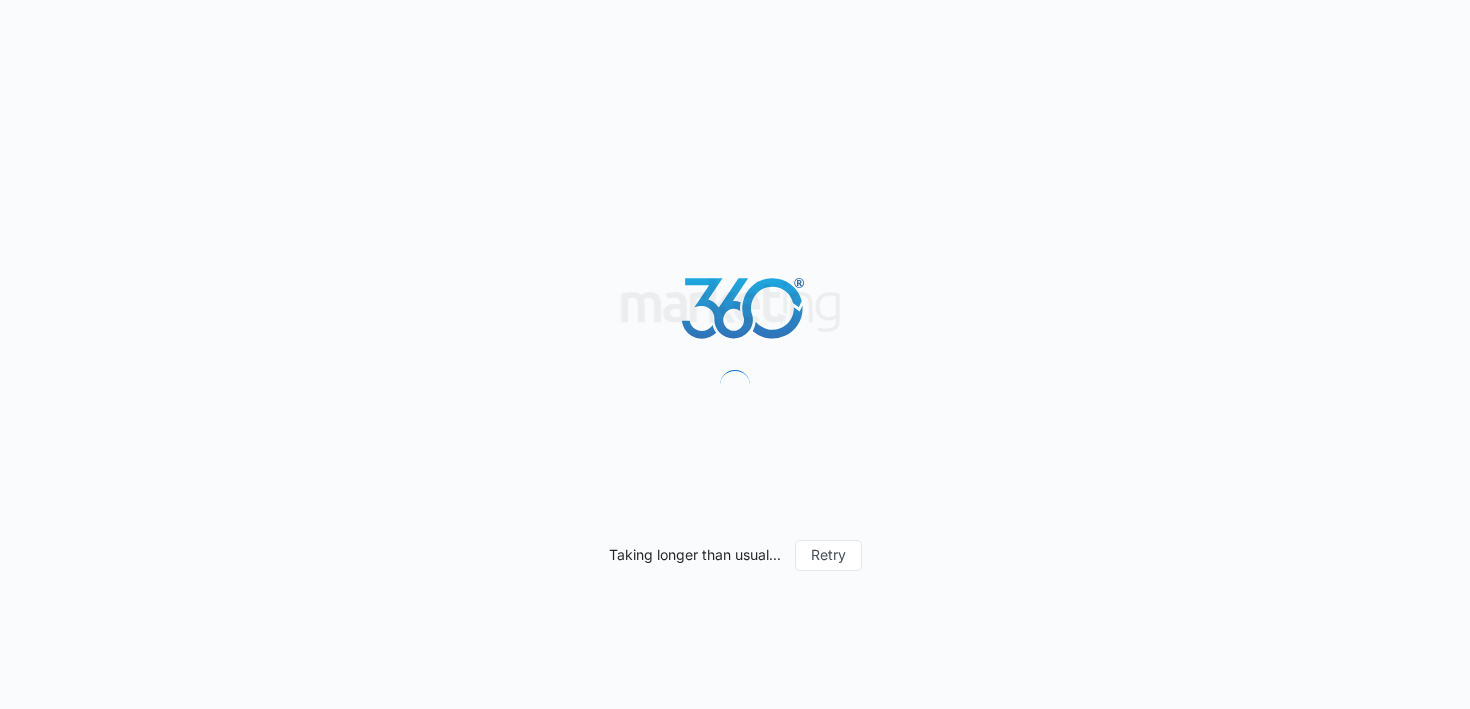 scroll, scrollTop: 0, scrollLeft: 0, axis: both 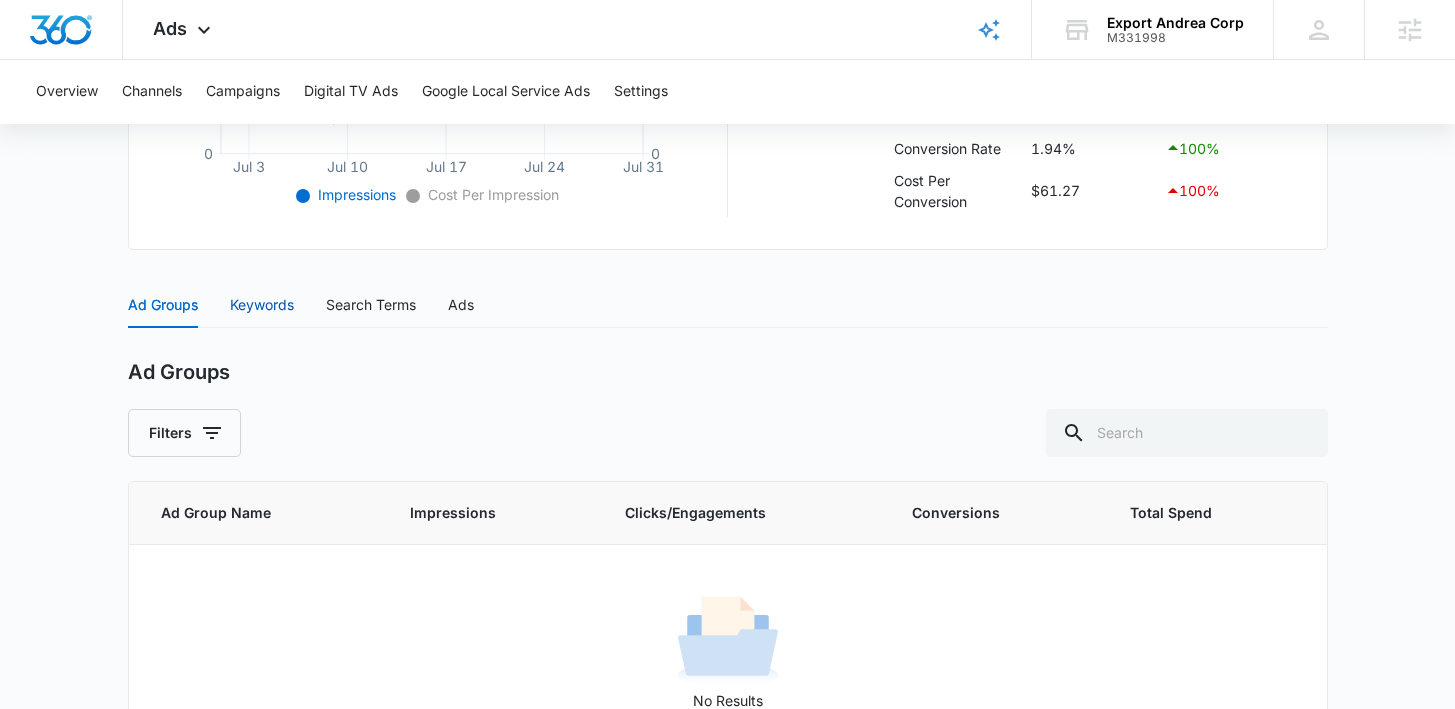 click on "Keywords" at bounding box center [262, 305] 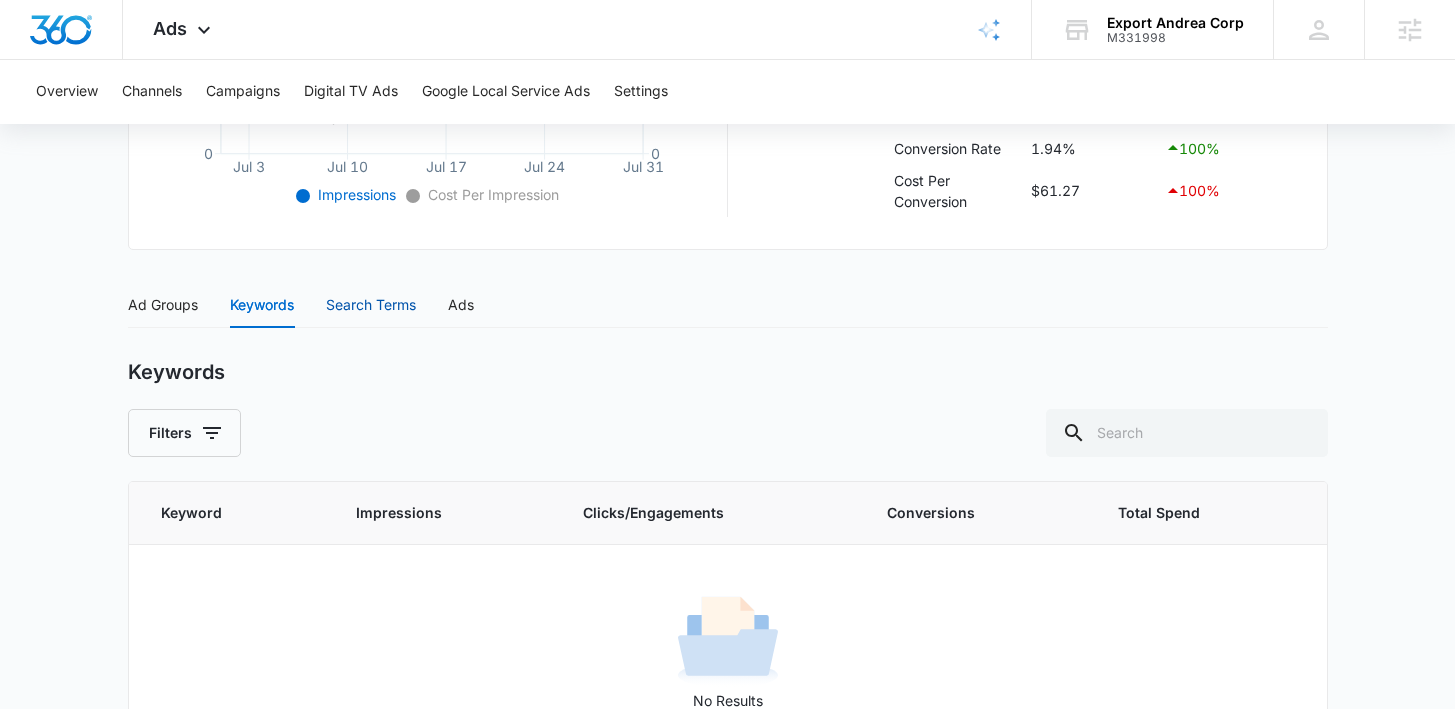 click on "Search Terms" at bounding box center (371, 305) 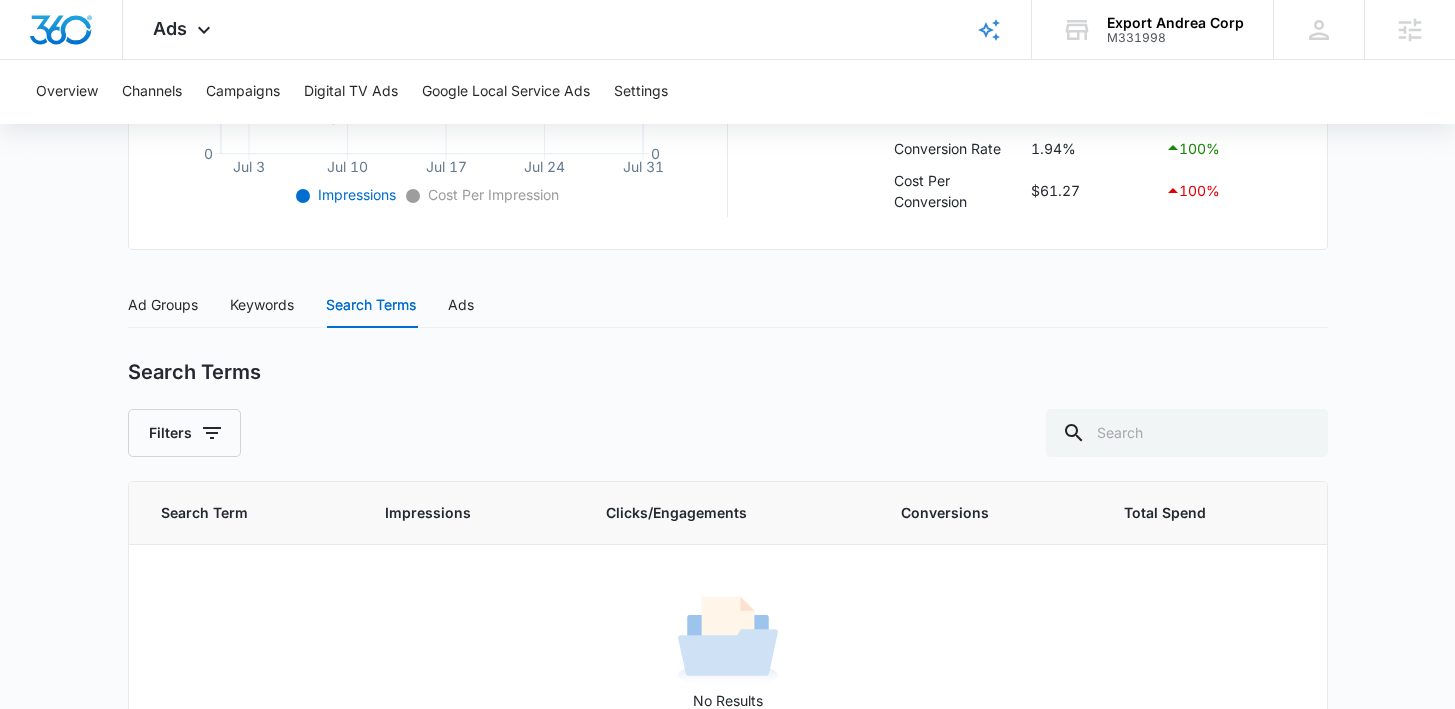 scroll, scrollTop: 747, scrollLeft: 0, axis: vertical 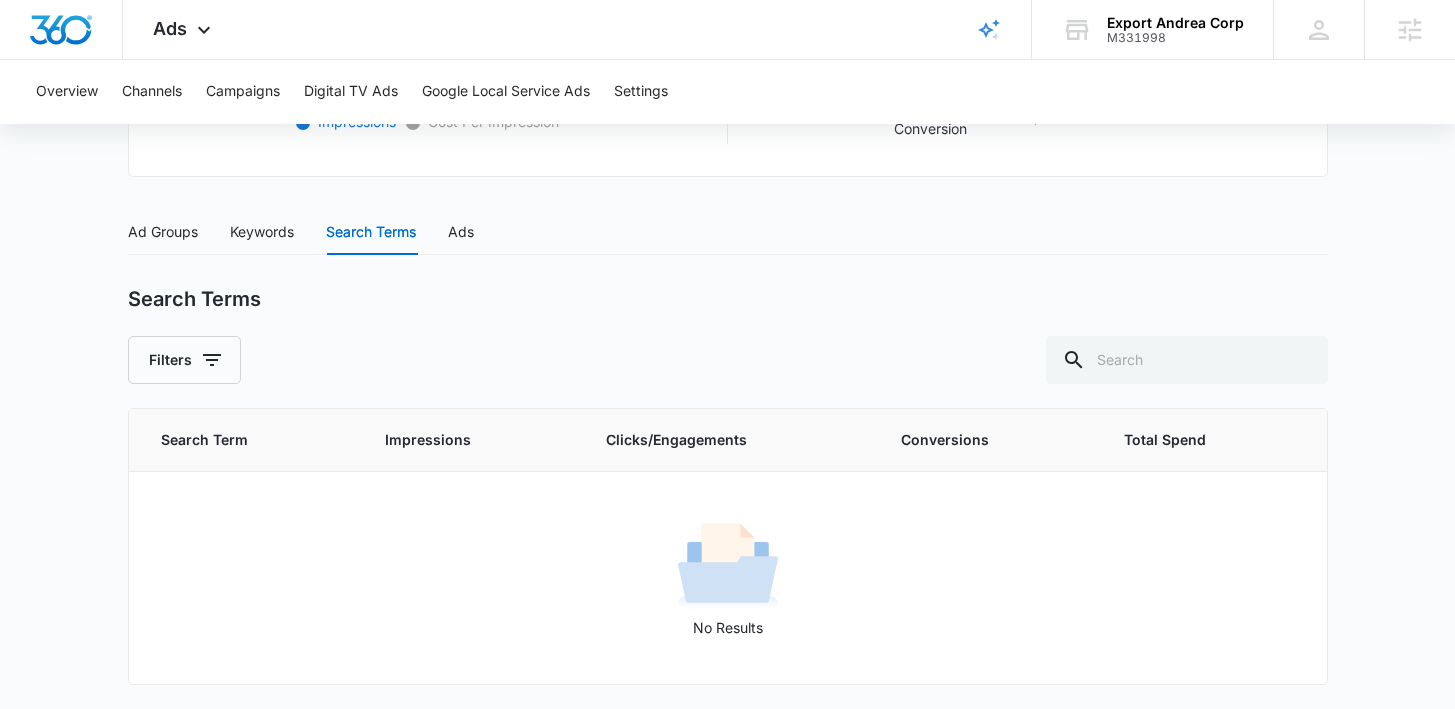 click on "Ad Groups Keywords Search Terms Ads" at bounding box center (301, 232) 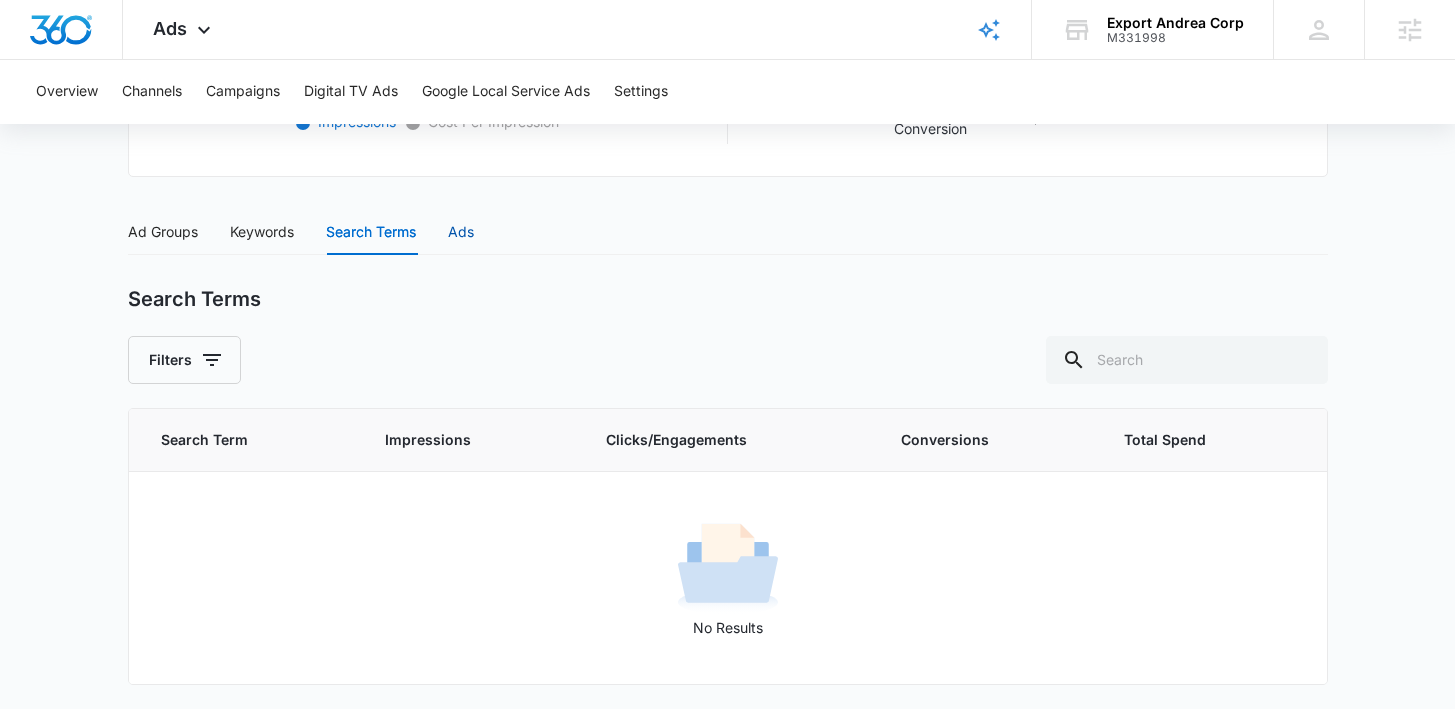 click on "Ads" at bounding box center (461, 232) 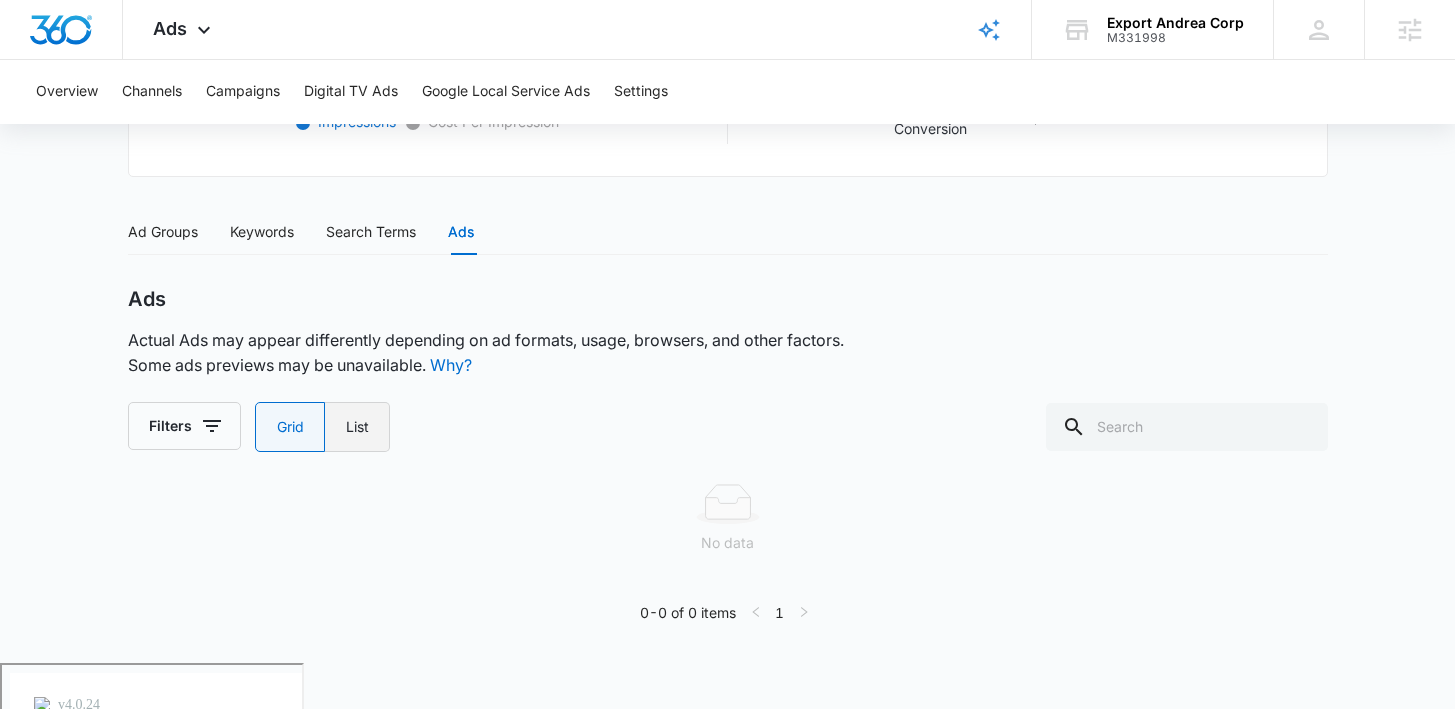 scroll, scrollTop: 701, scrollLeft: 0, axis: vertical 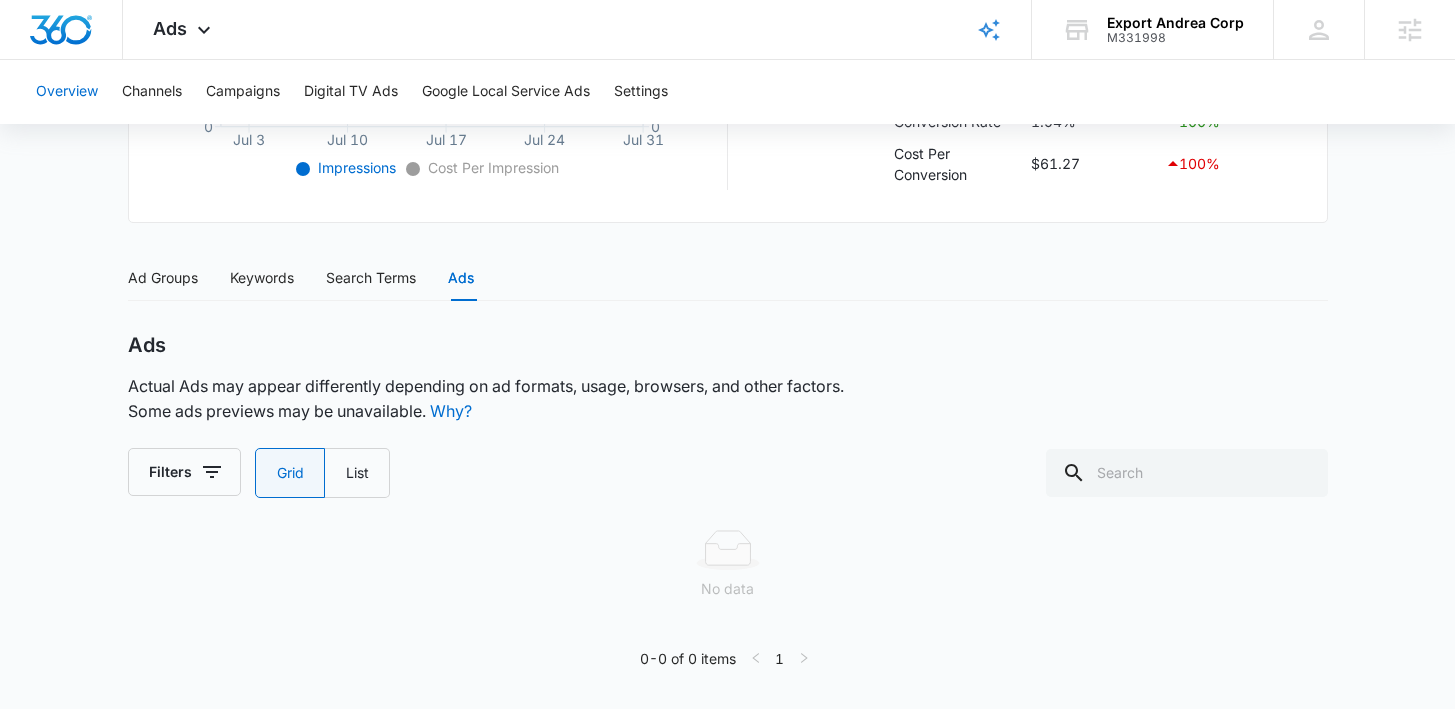 click on "Overview" at bounding box center [67, 92] 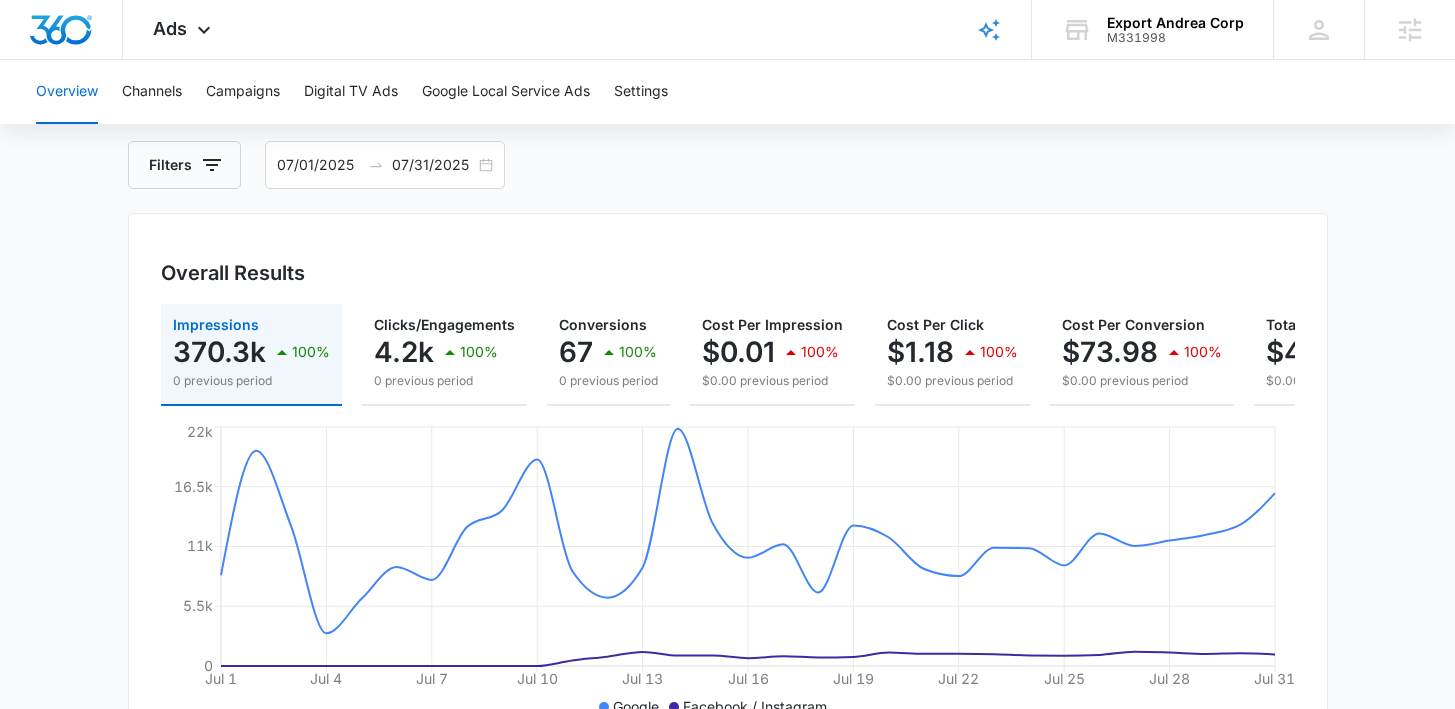 scroll, scrollTop: 96, scrollLeft: 0, axis: vertical 